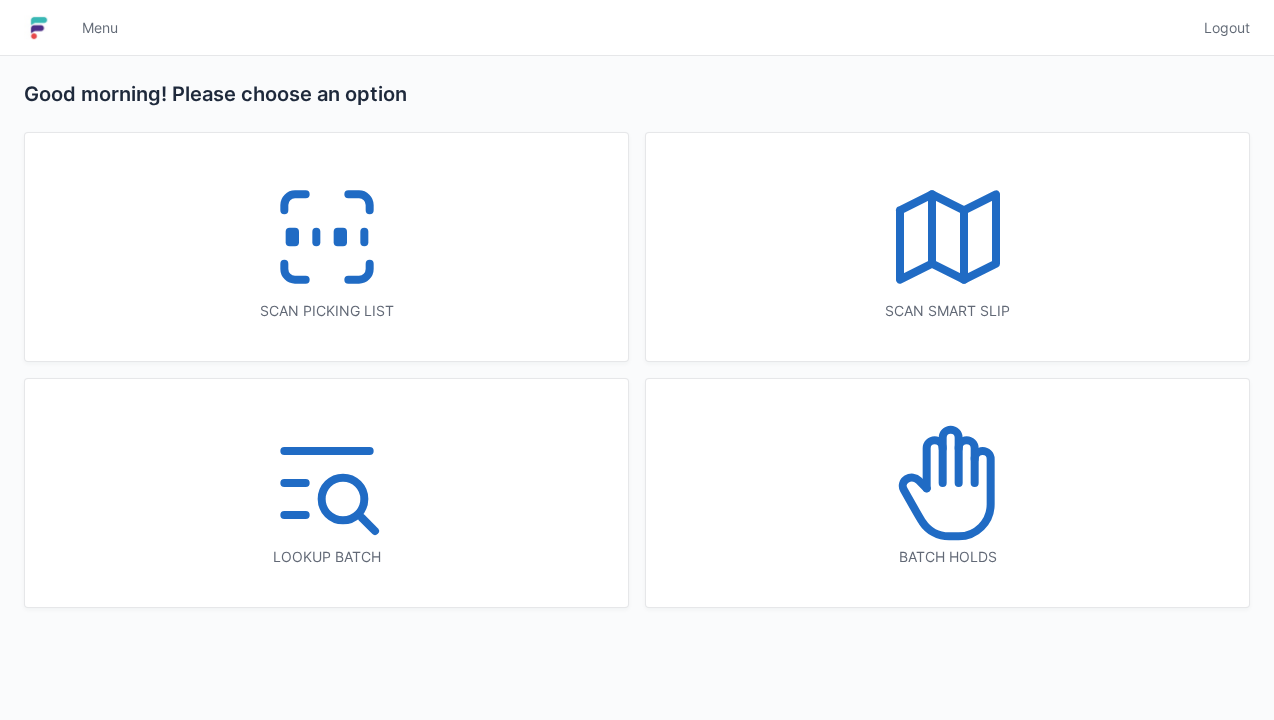 scroll, scrollTop: 0, scrollLeft: 0, axis: both 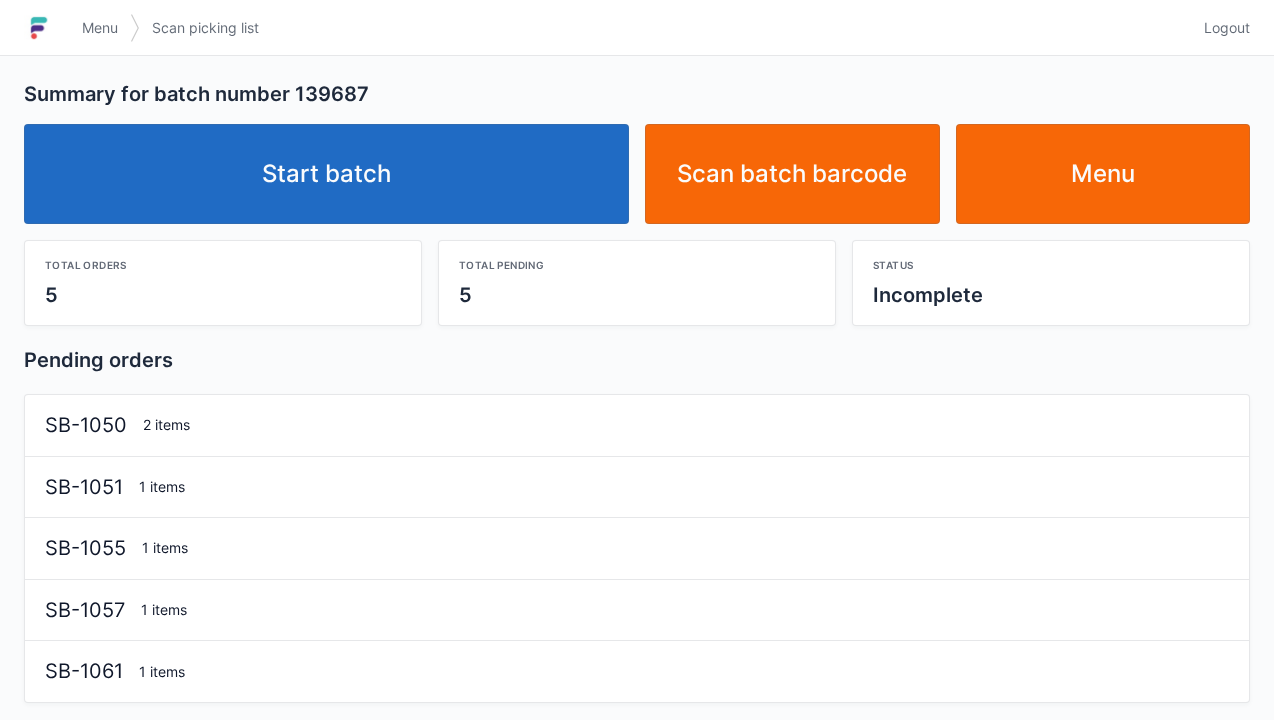 click on "Start batch" at bounding box center [326, 174] 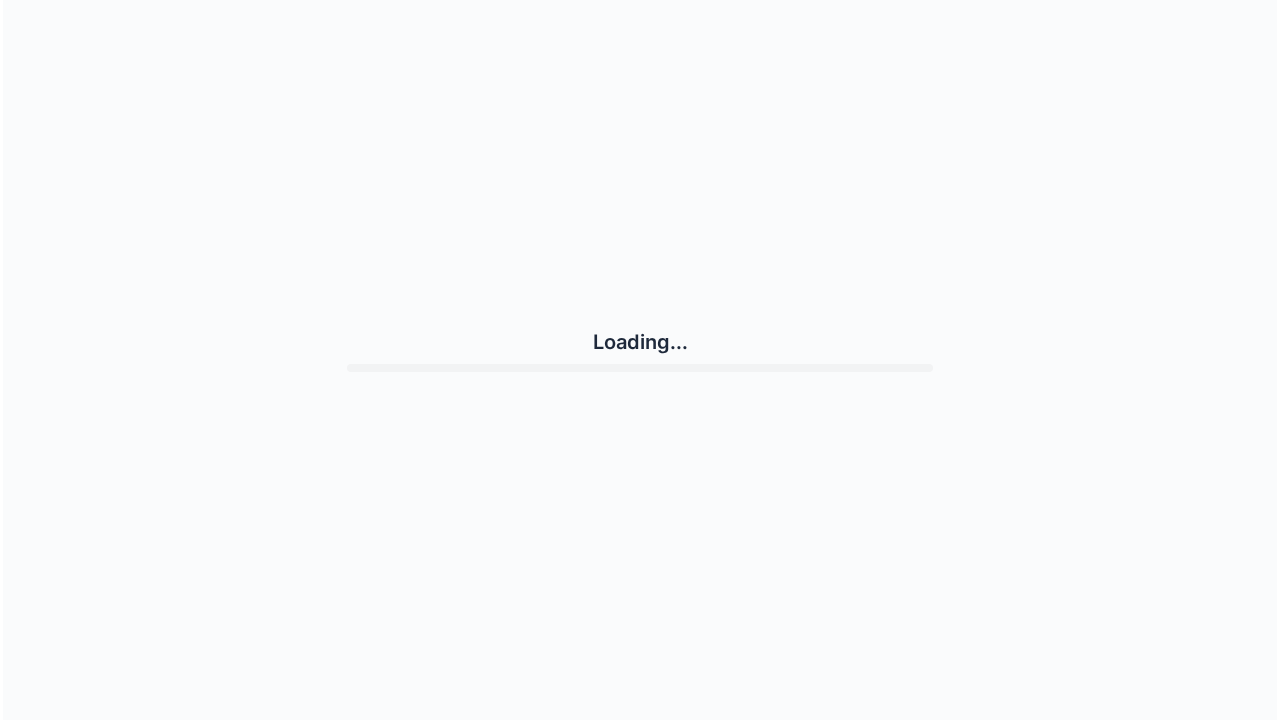 scroll, scrollTop: 0, scrollLeft: 0, axis: both 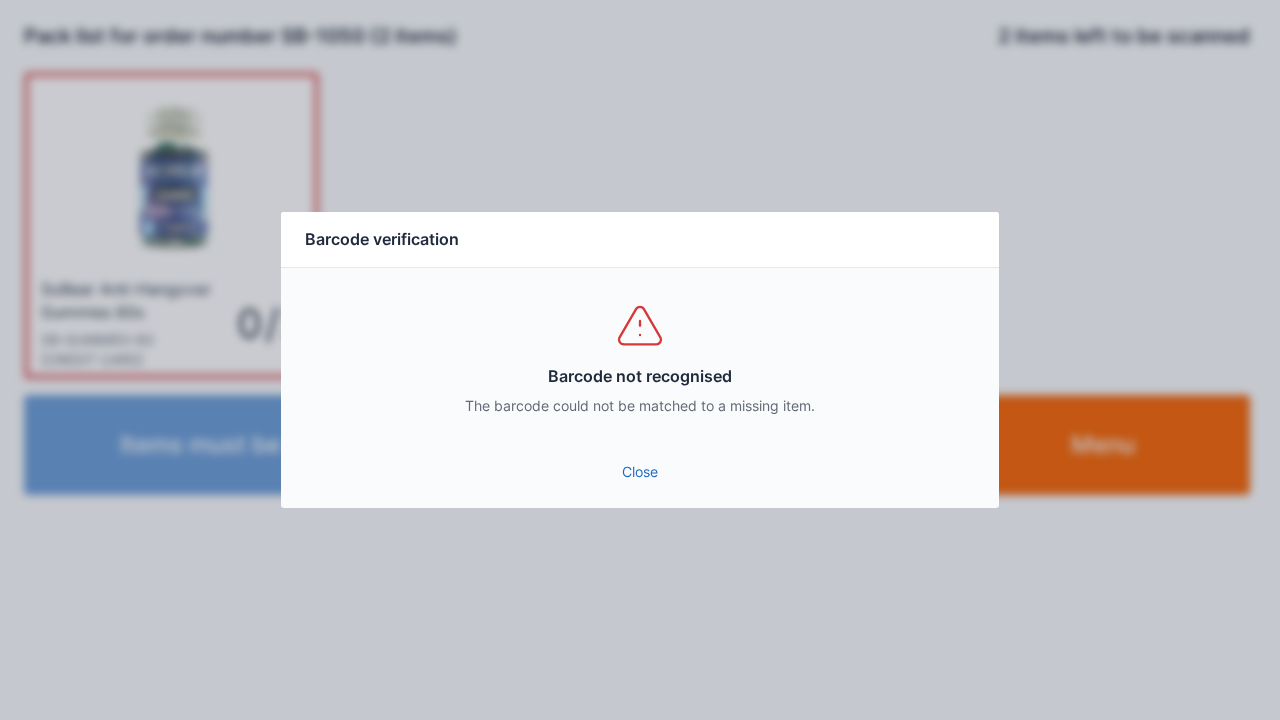click on "Close" at bounding box center [640, 472] 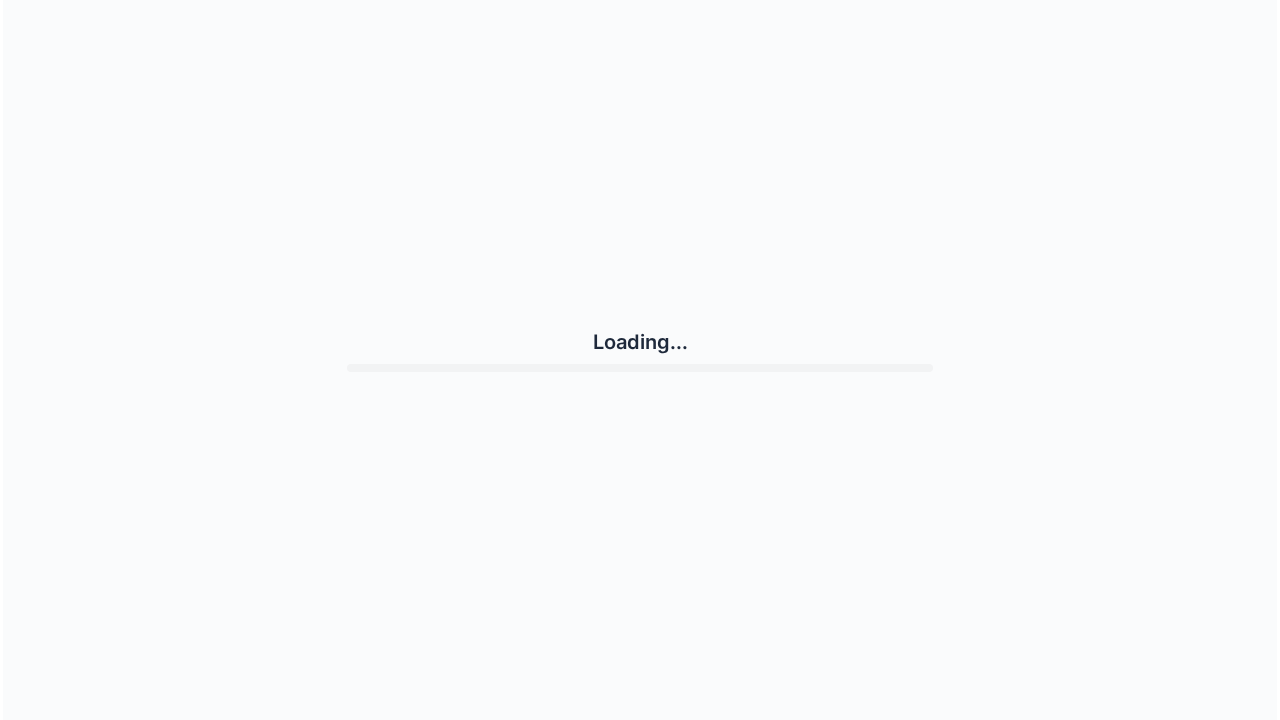 scroll, scrollTop: 0, scrollLeft: 0, axis: both 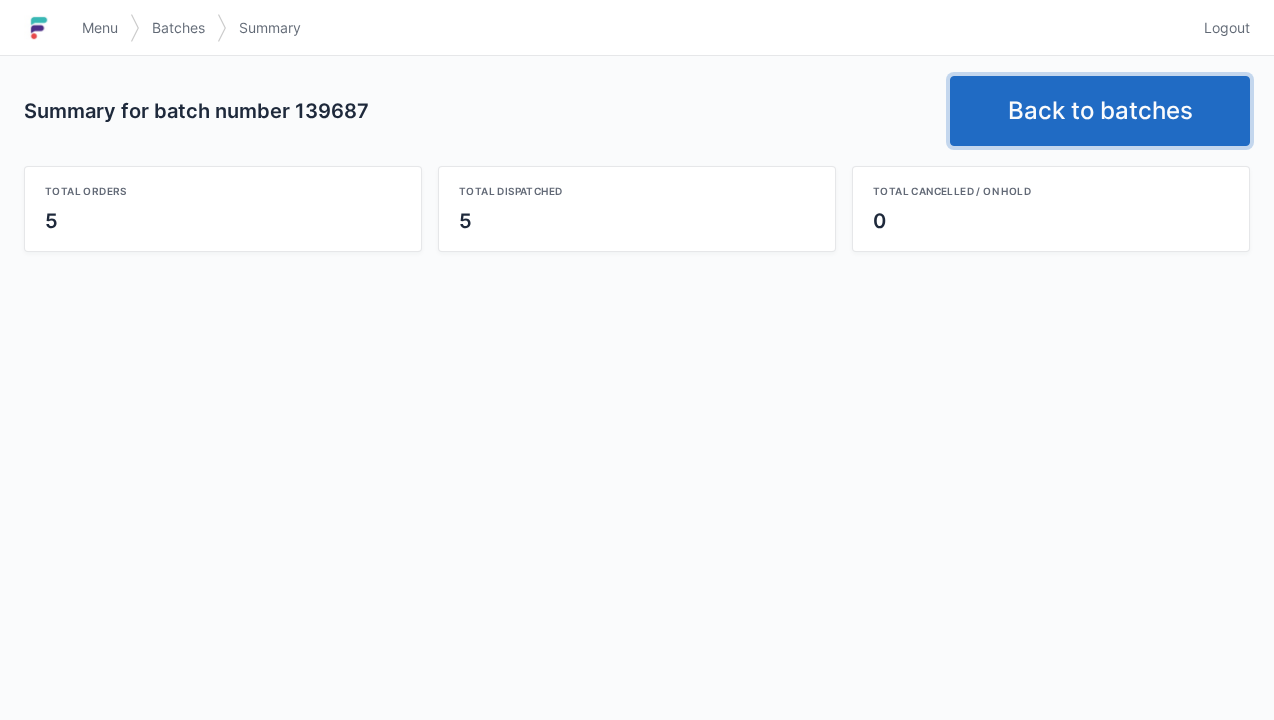 click on "Back to batches" at bounding box center (1100, 111) 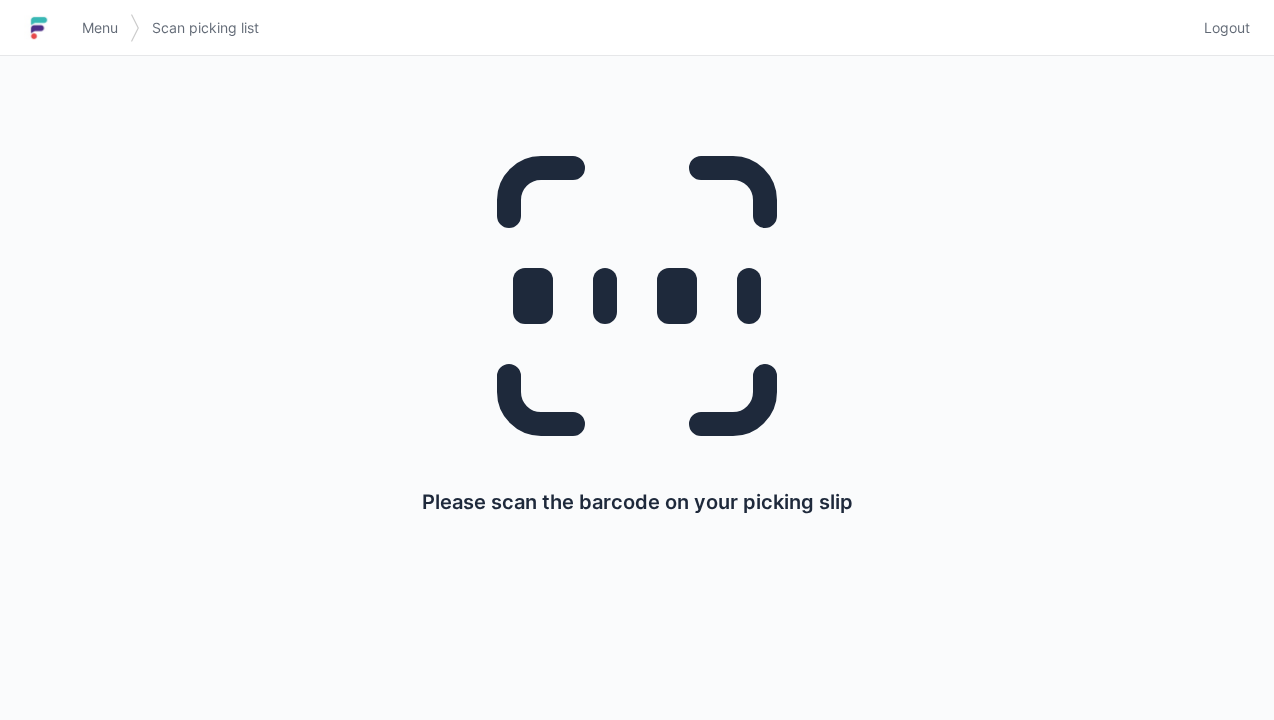 scroll, scrollTop: 0, scrollLeft: 0, axis: both 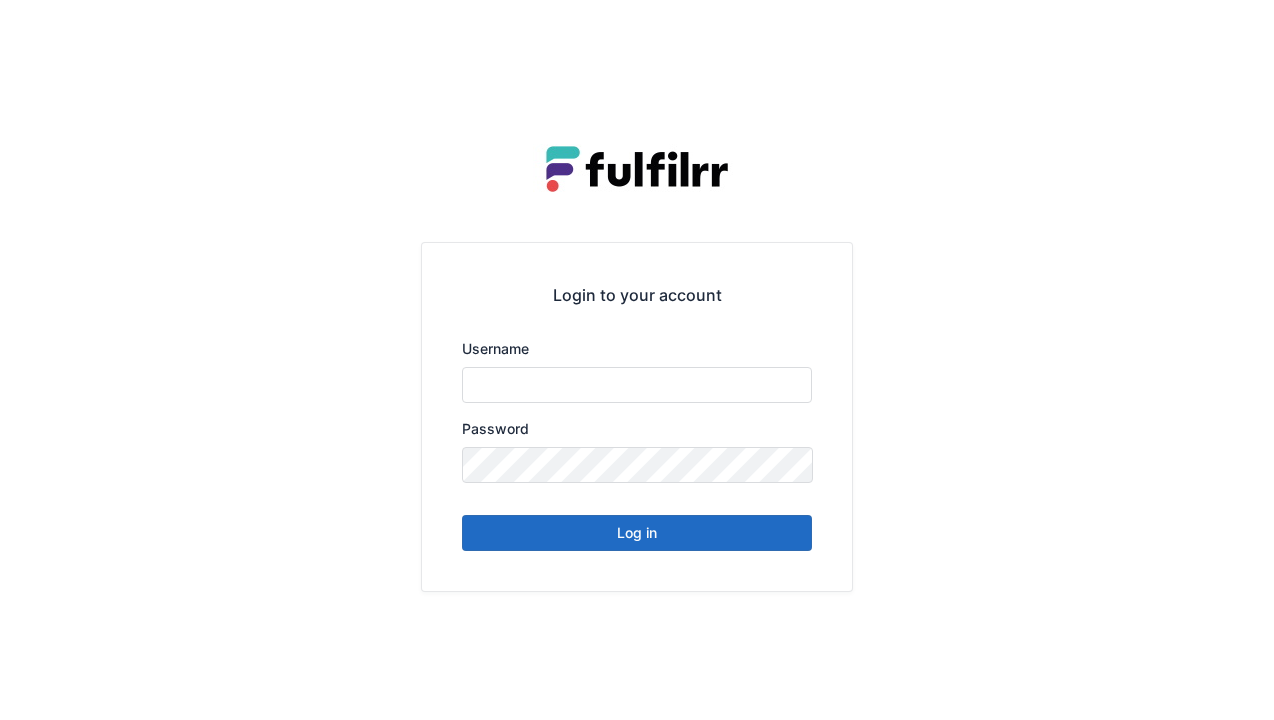 type on "******" 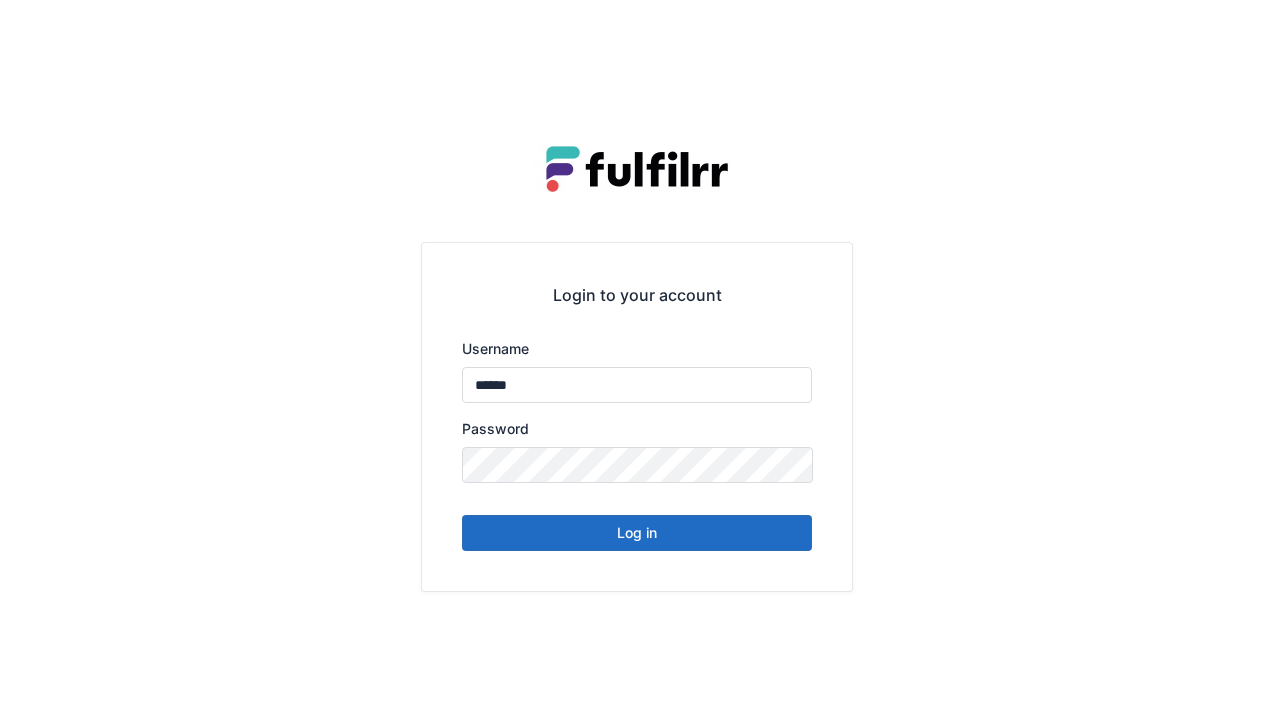 click on "Log in" at bounding box center (637, 533) 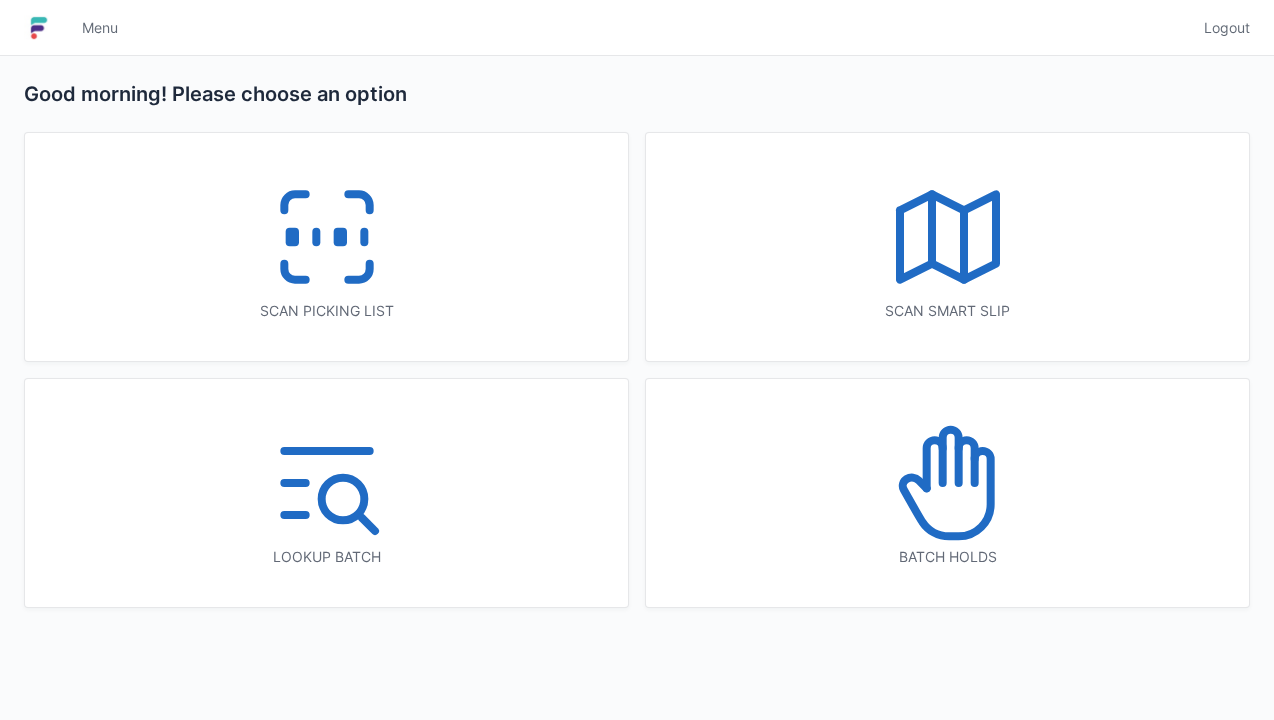 scroll, scrollTop: 0, scrollLeft: 0, axis: both 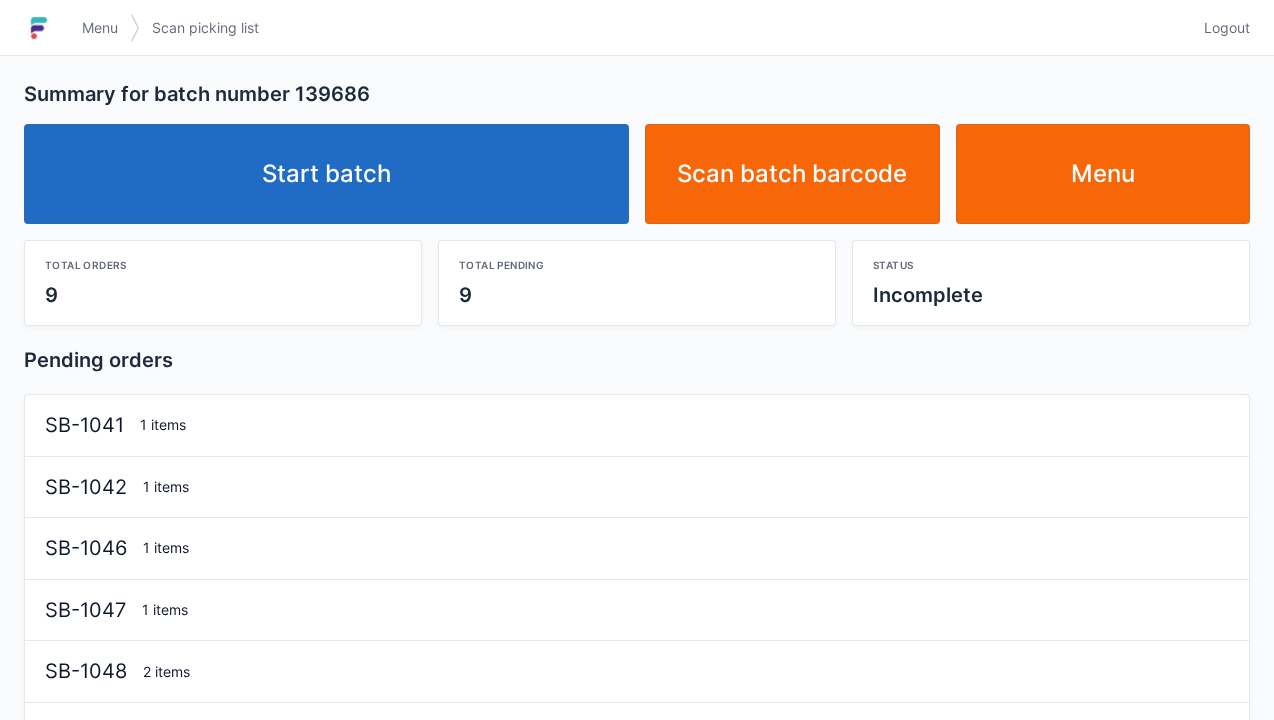 click on "Start batch" at bounding box center [326, 174] 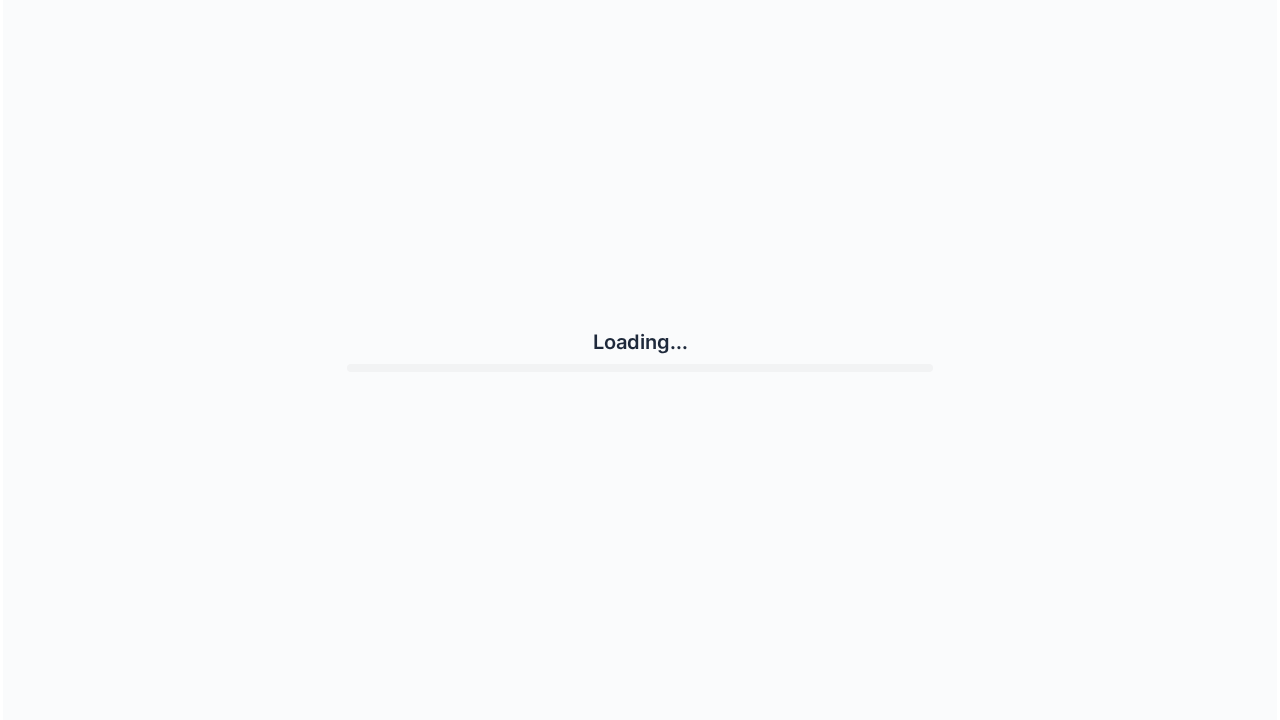 scroll, scrollTop: 0, scrollLeft: 0, axis: both 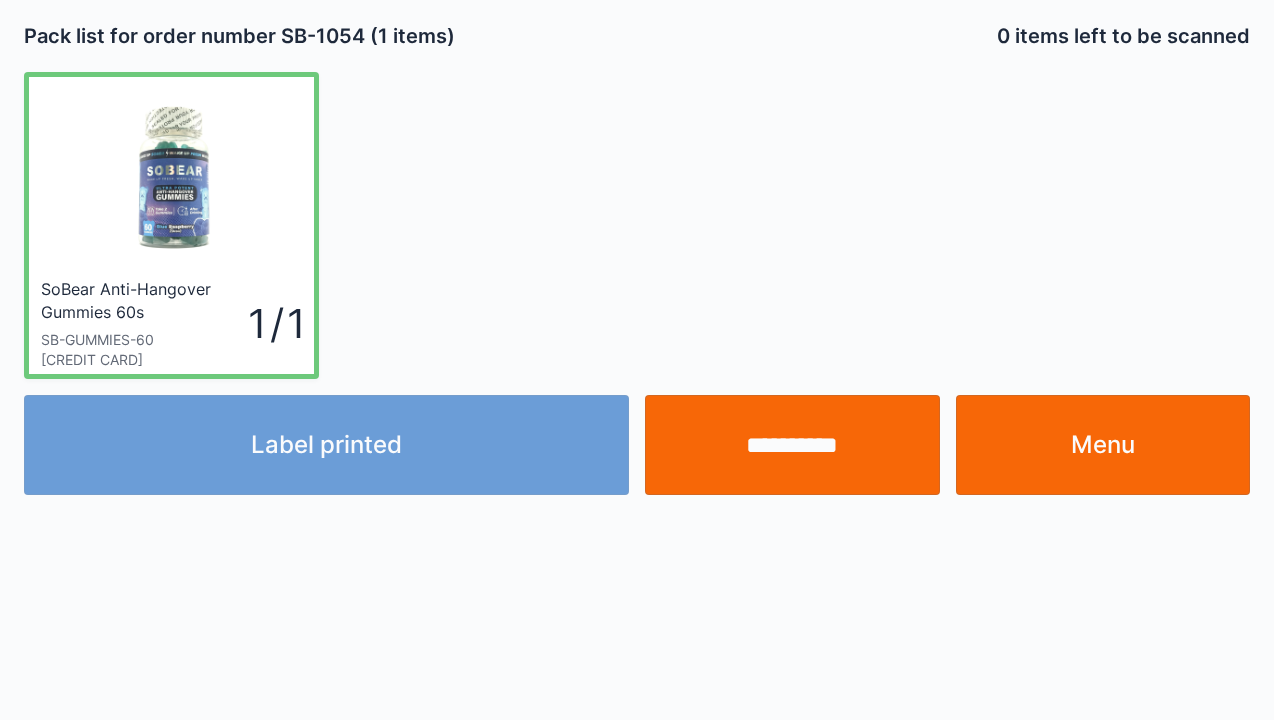 click on "Menu" at bounding box center [1103, 445] 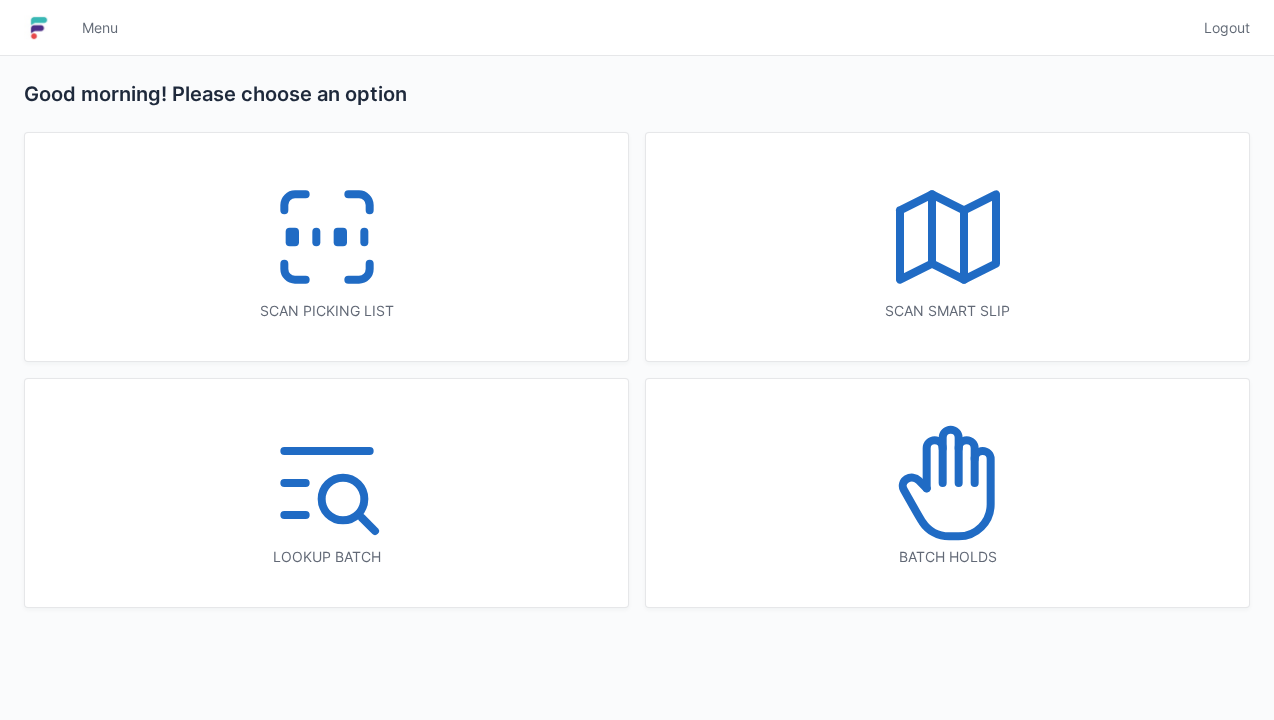 scroll, scrollTop: 0, scrollLeft: 0, axis: both 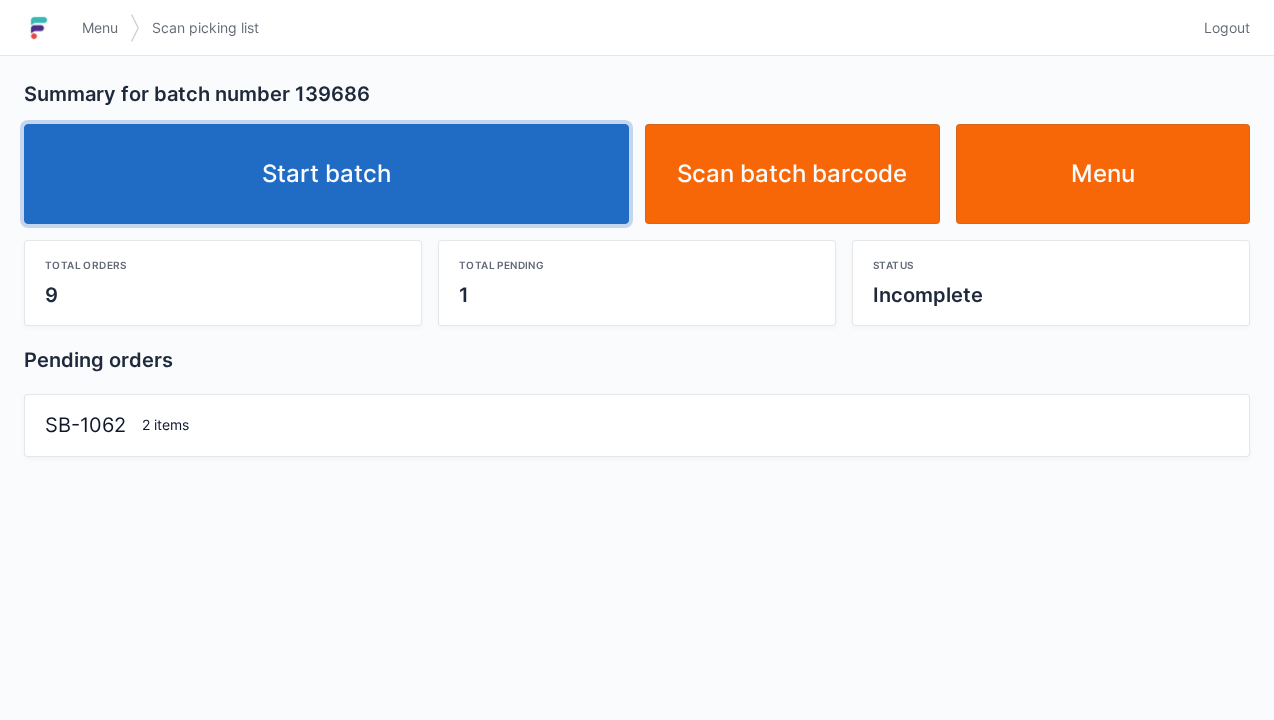 click on "Start batch" at bounding box center (326, 174) 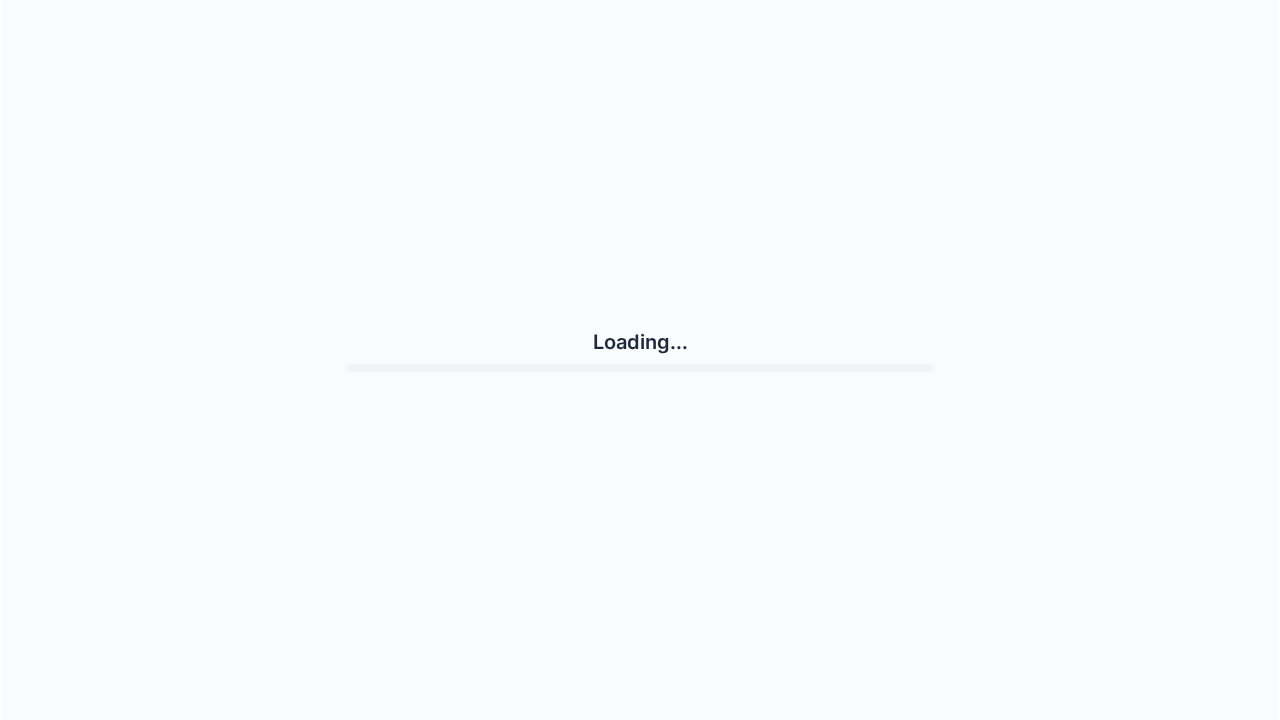 scroll, scrollTop: 0, scrollLeft: 0, axis: both 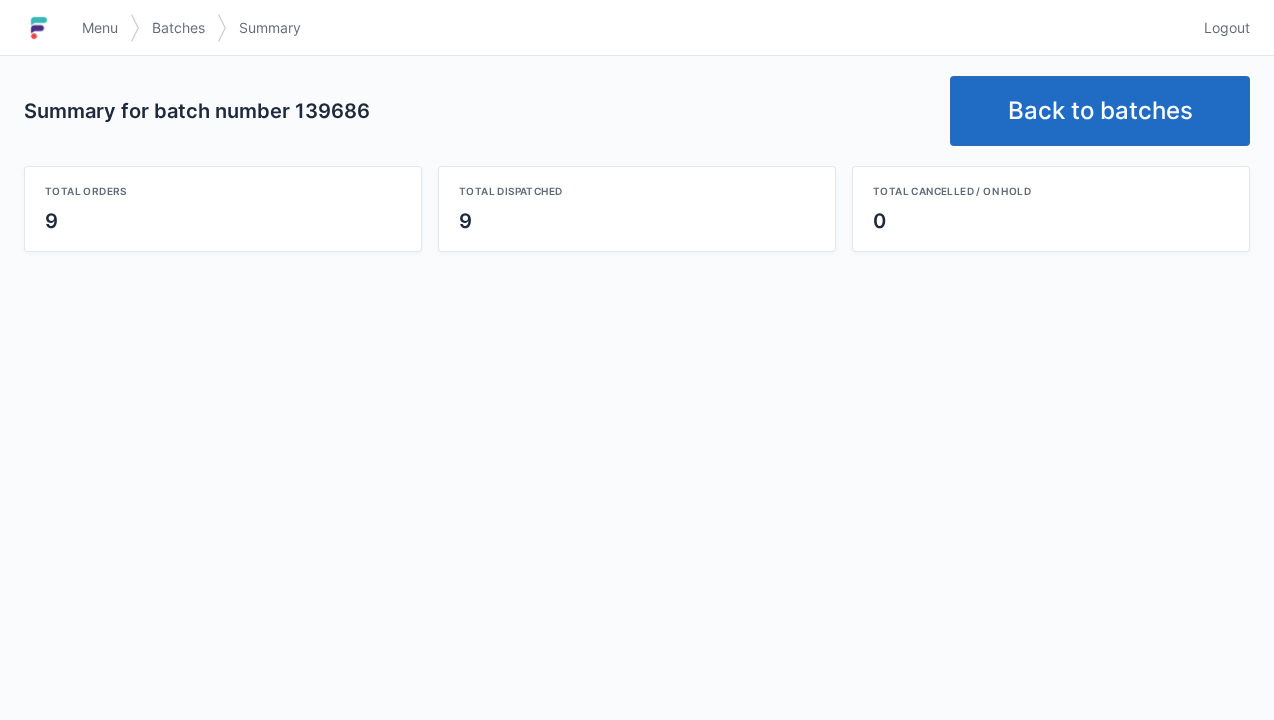 click on "Back to batches" at bounding box center [1100, 111] 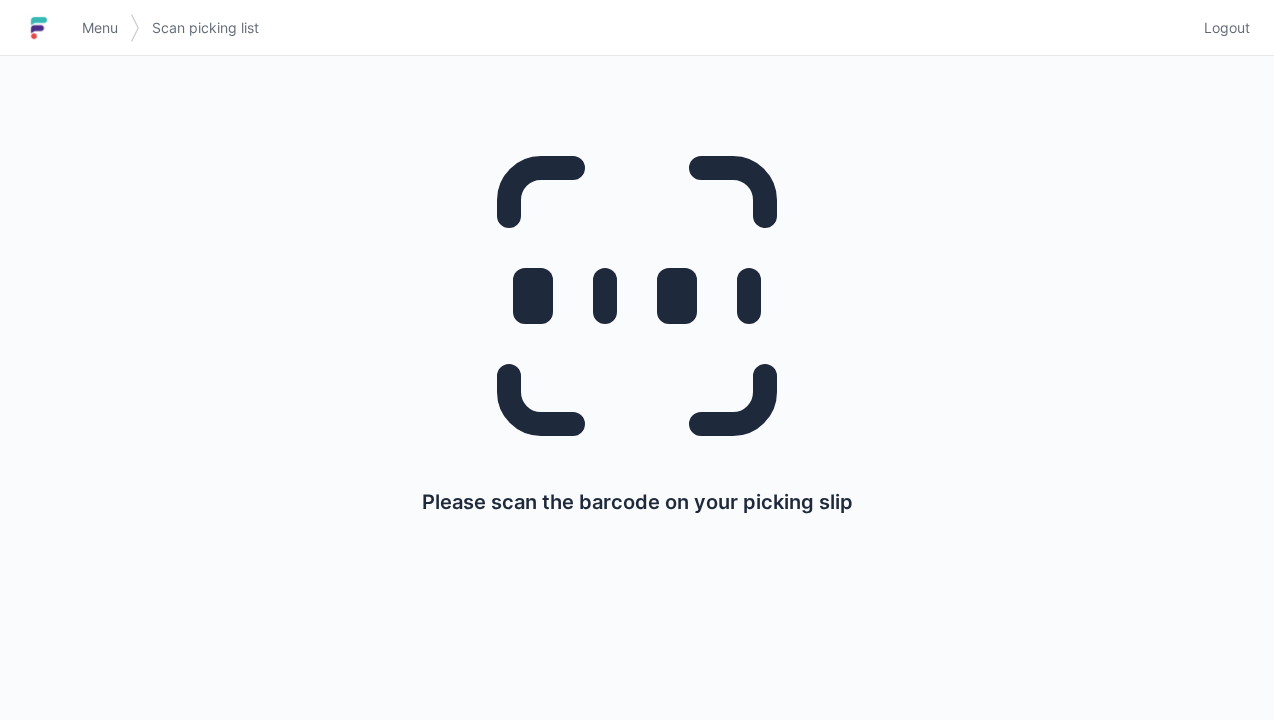 scroll, scrollTop: 0, scrollLeft: 0, axis: both 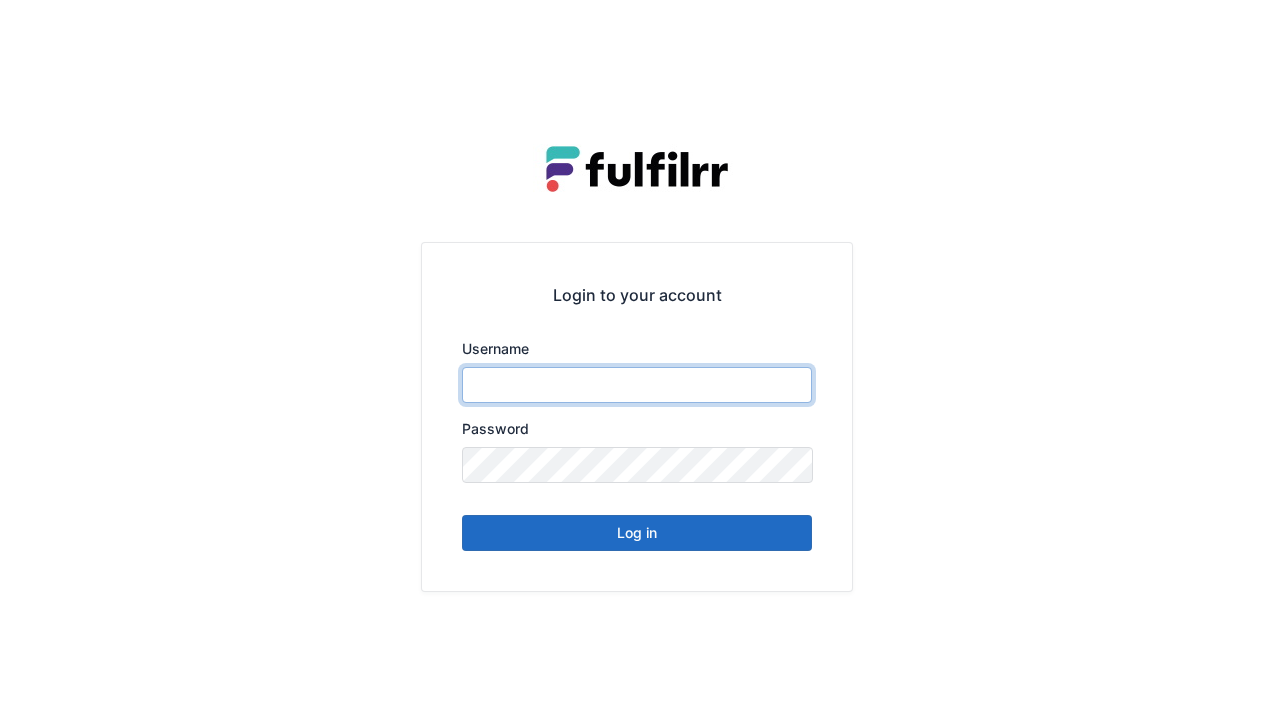 type on "******" 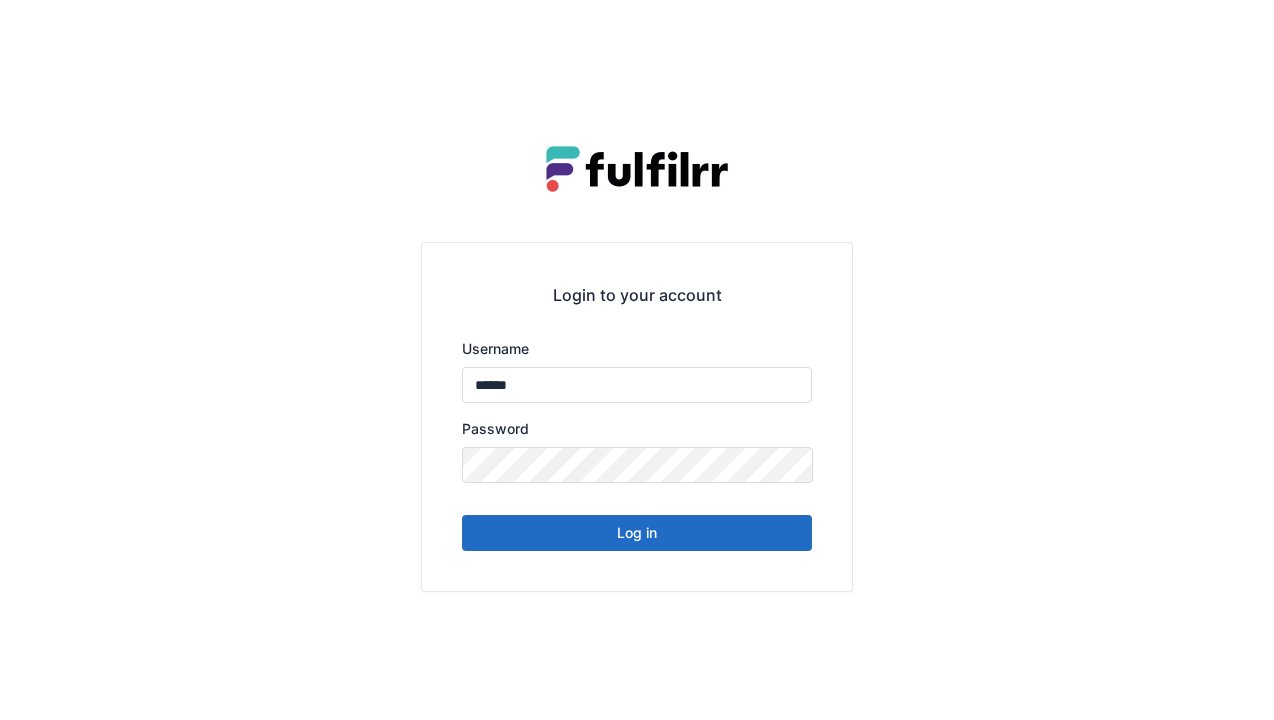 click on "Log in" at bounding box center (637, 533) 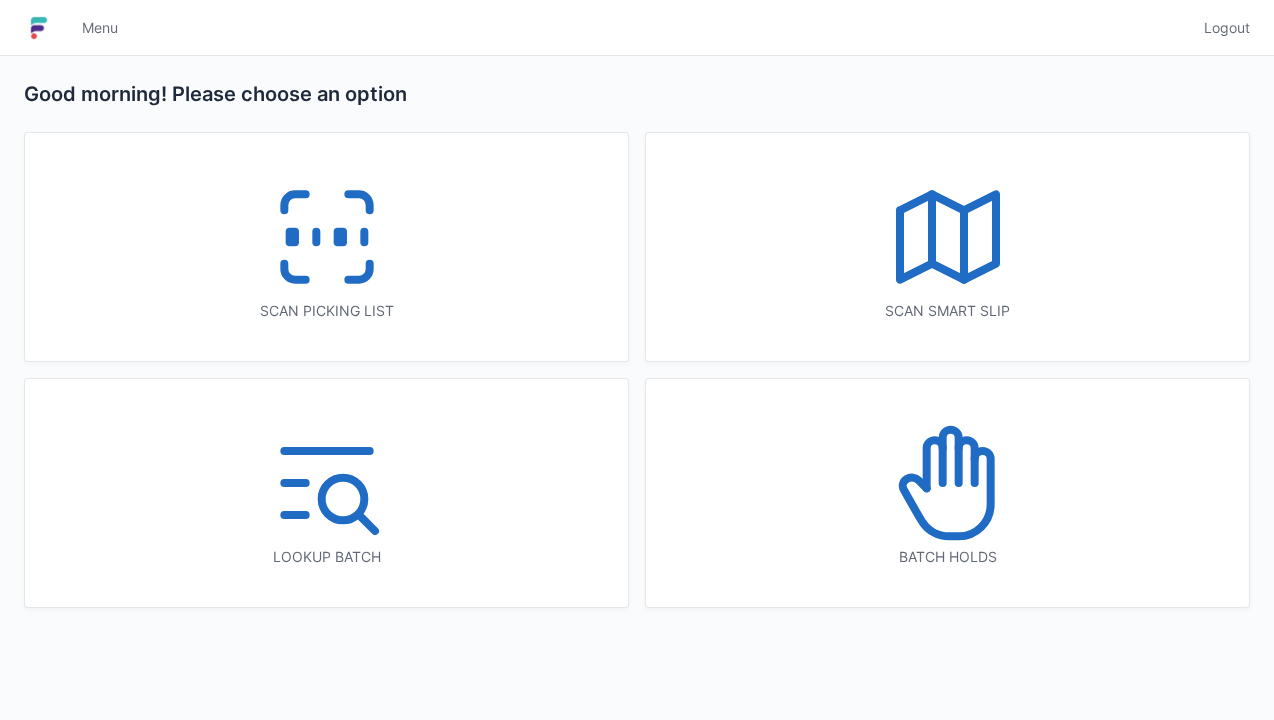scroll, scrollTop: 0, scrollLeft: 0, axis: both 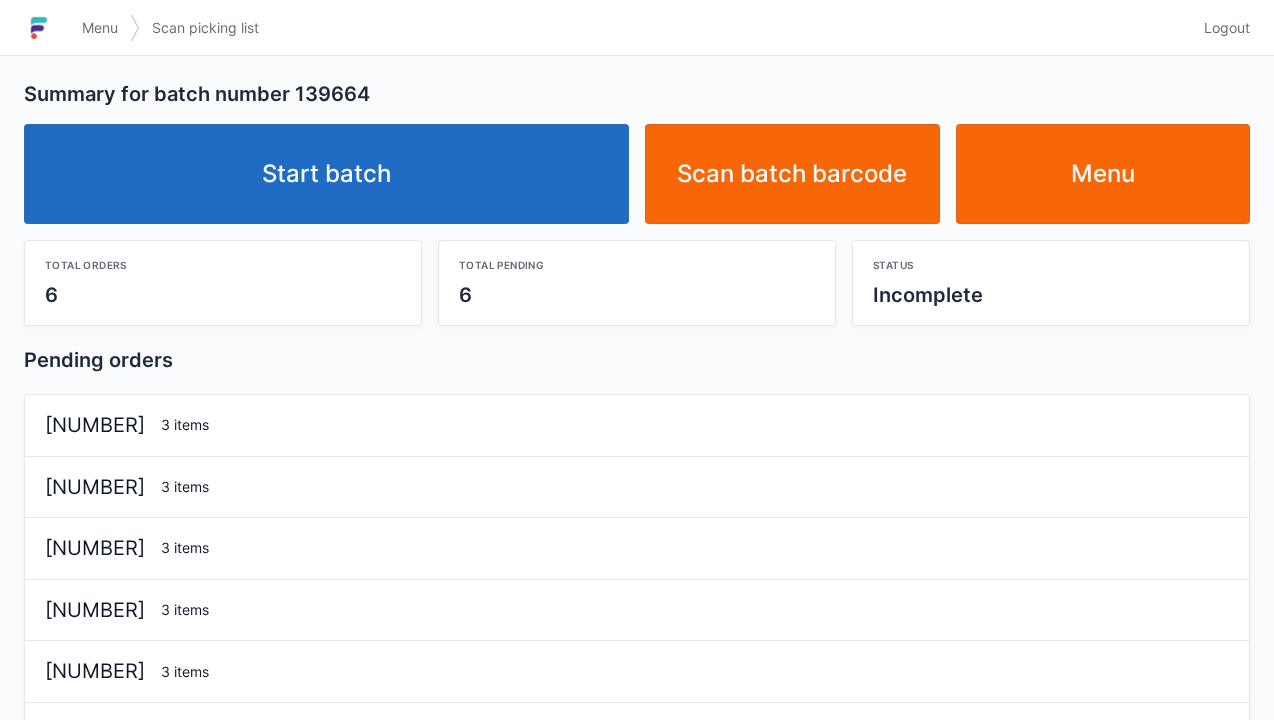 click on "Start batch" at bounding box center [326, 174] 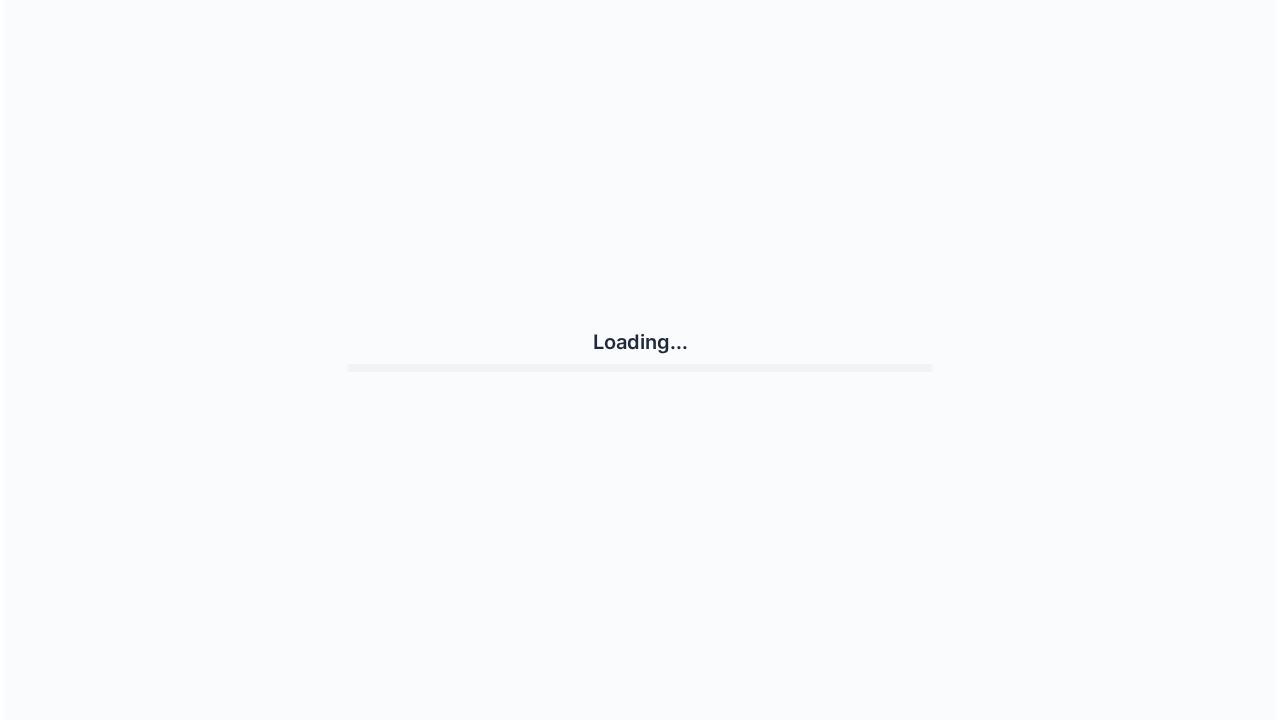 scroll, scrollTop: 0, scrollLeft: 0, axis: both 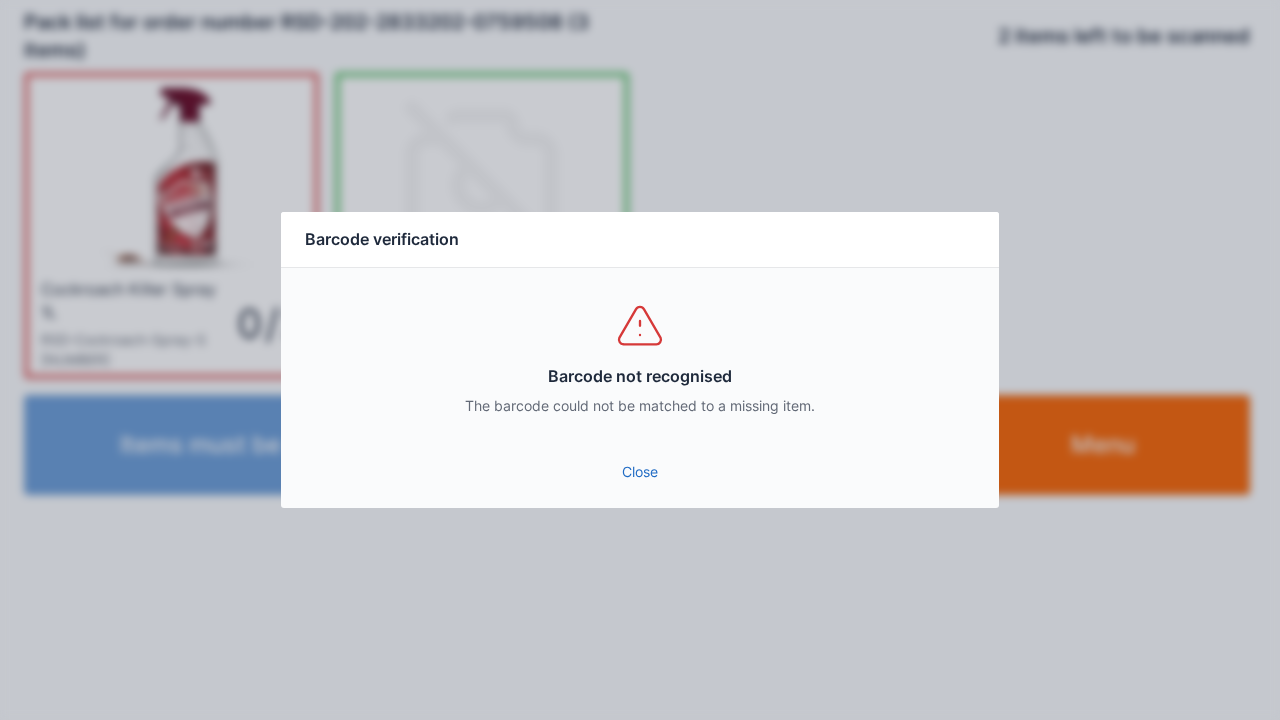 click on "Close" at bounding box center [640, 472] 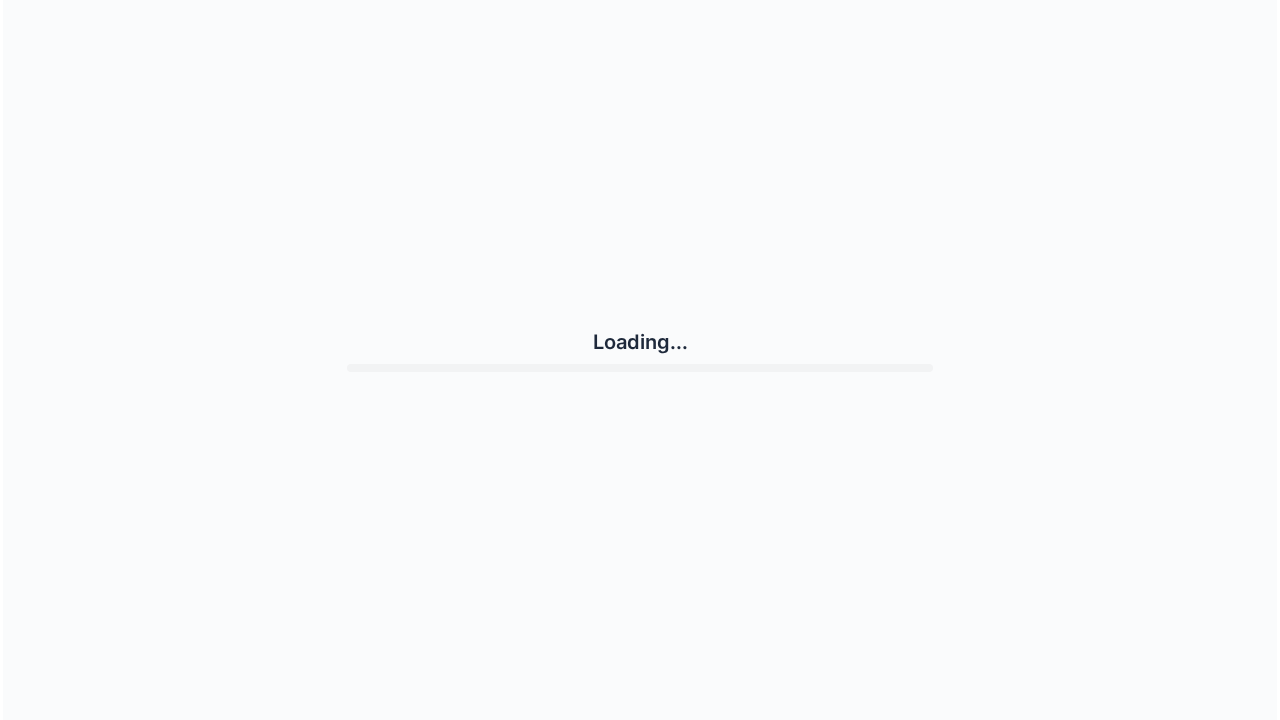 scroll, scrollTop: 0, scrollLeft: 0, axis: both 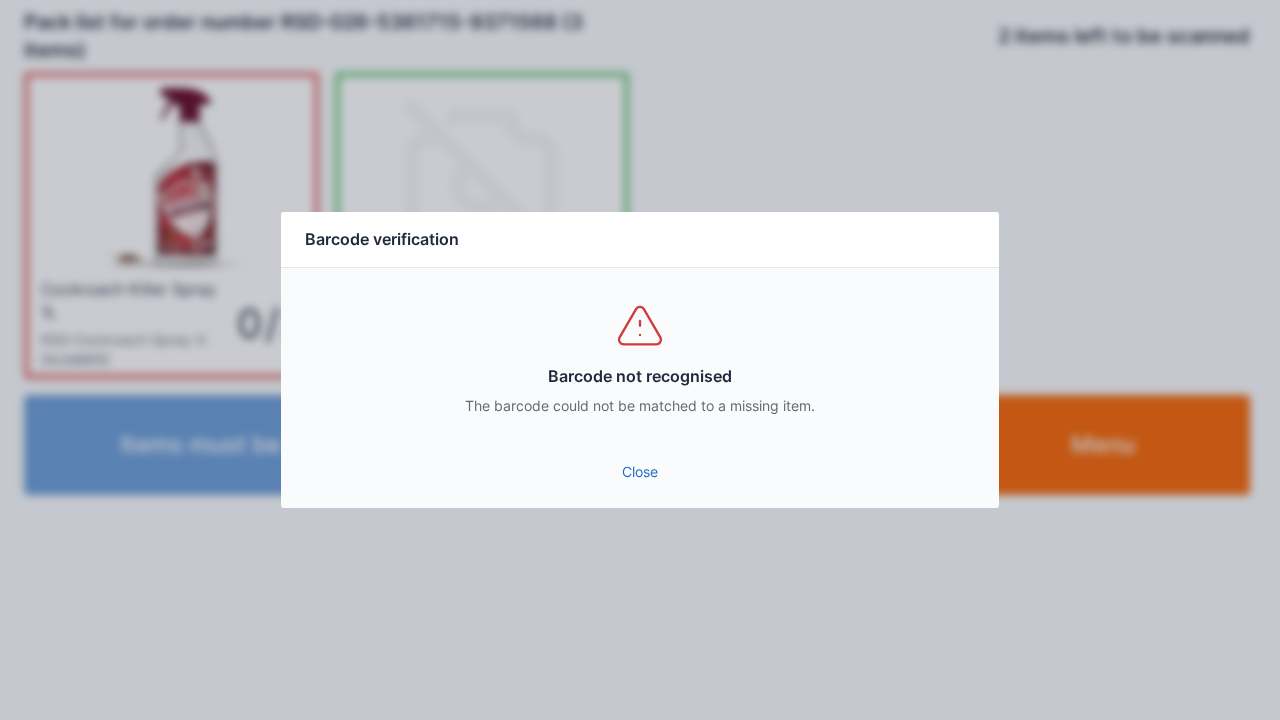 click on "Close" at bounding box center [640, 472] 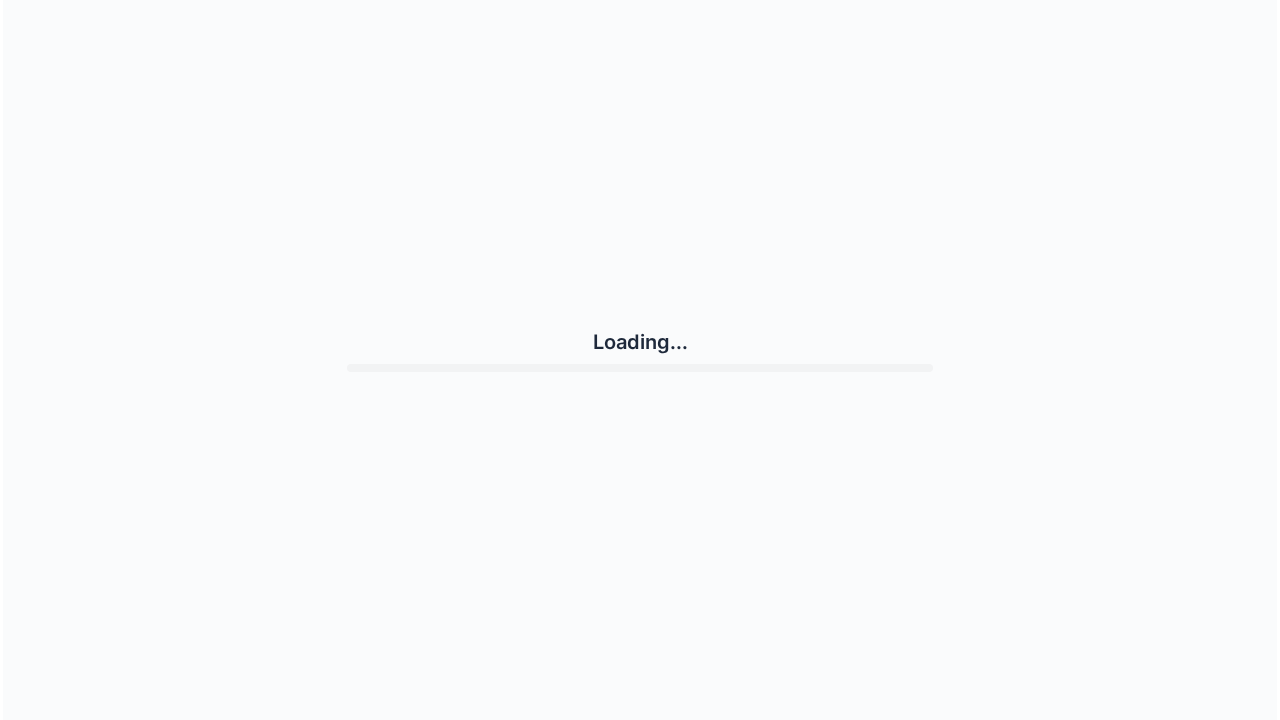 scroll, scrollTop: 0, scrollLeft: 0, axis: both 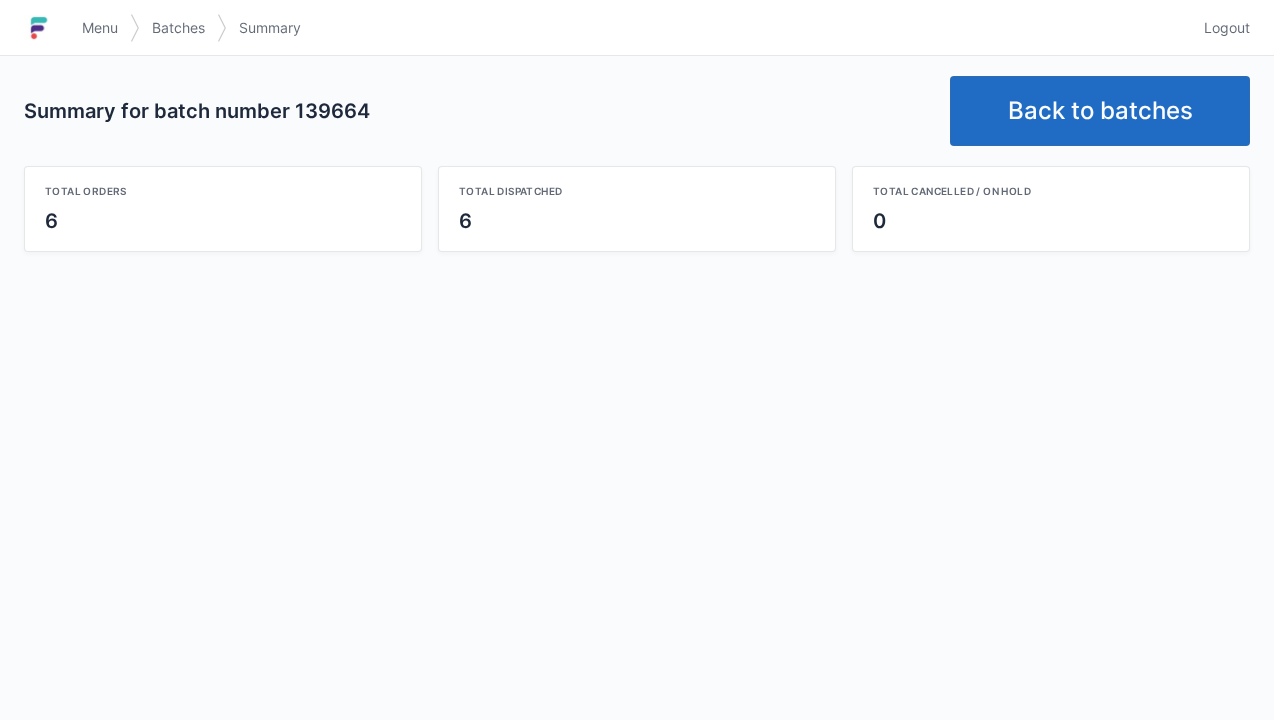 click on "Back to batches" at bounding box center [1100, 111] 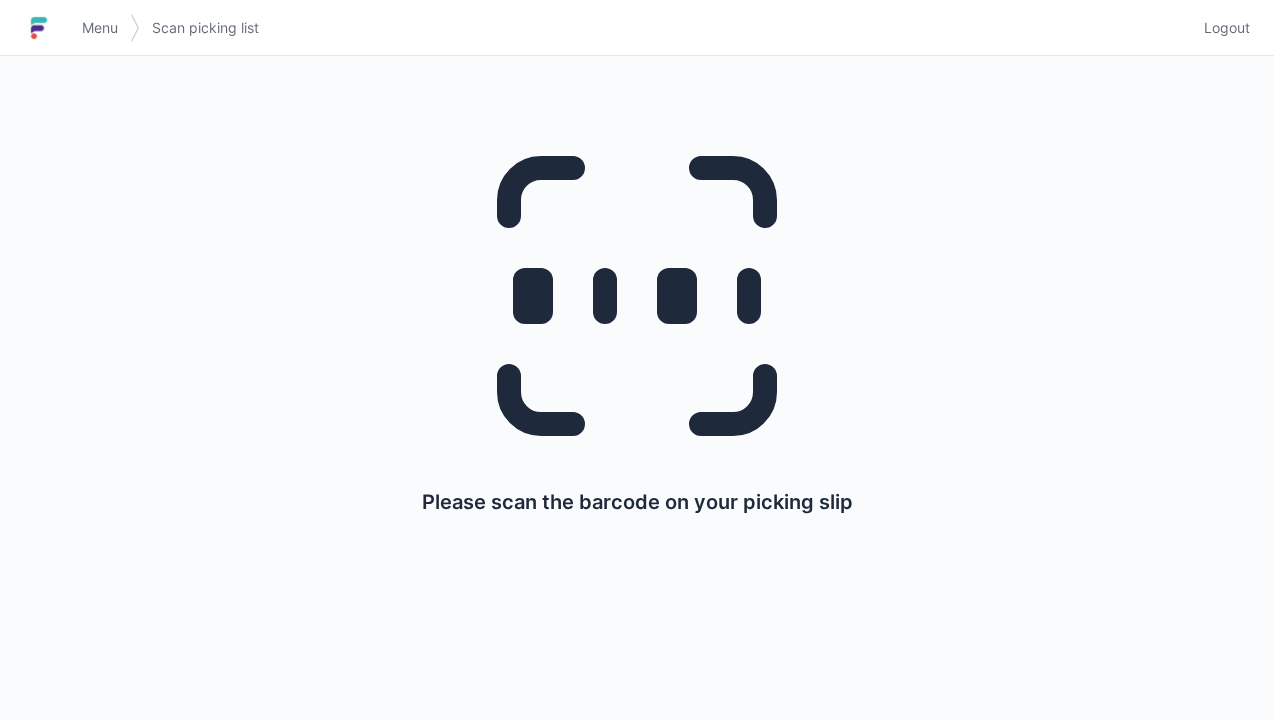 scroll, scrollTop: 0, scrollLeft: 0, axis: both 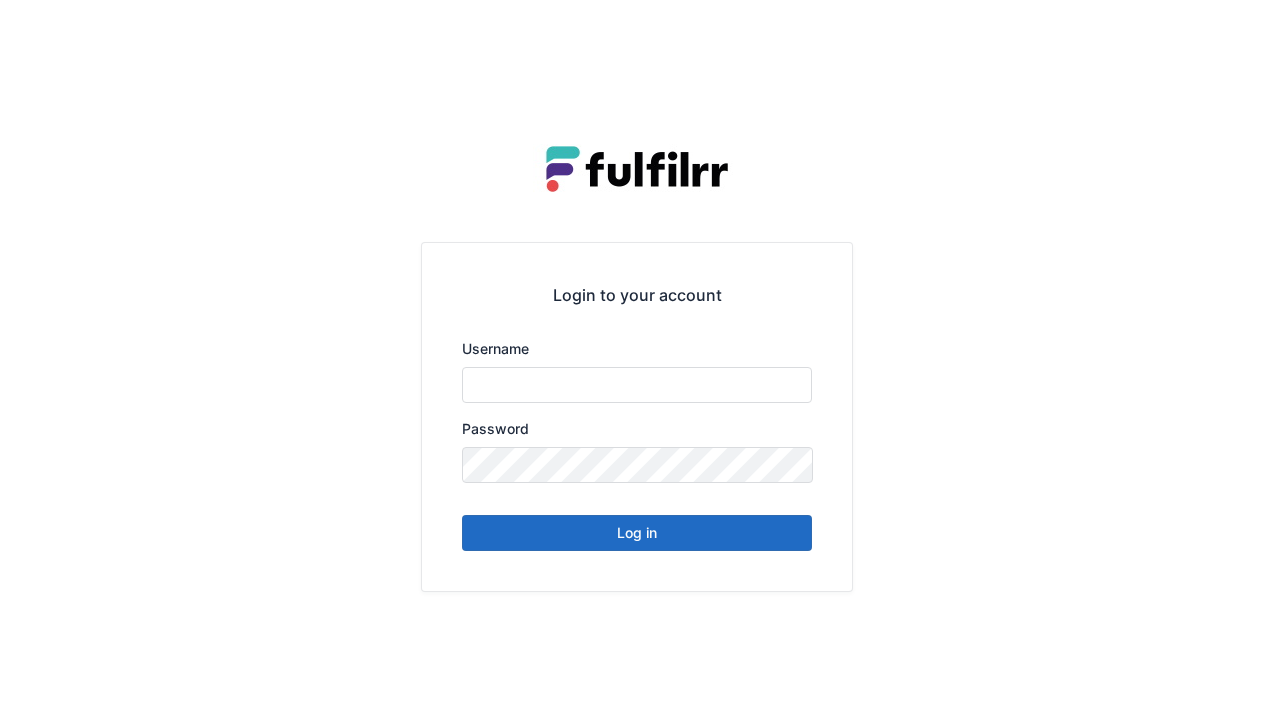 type on "******" 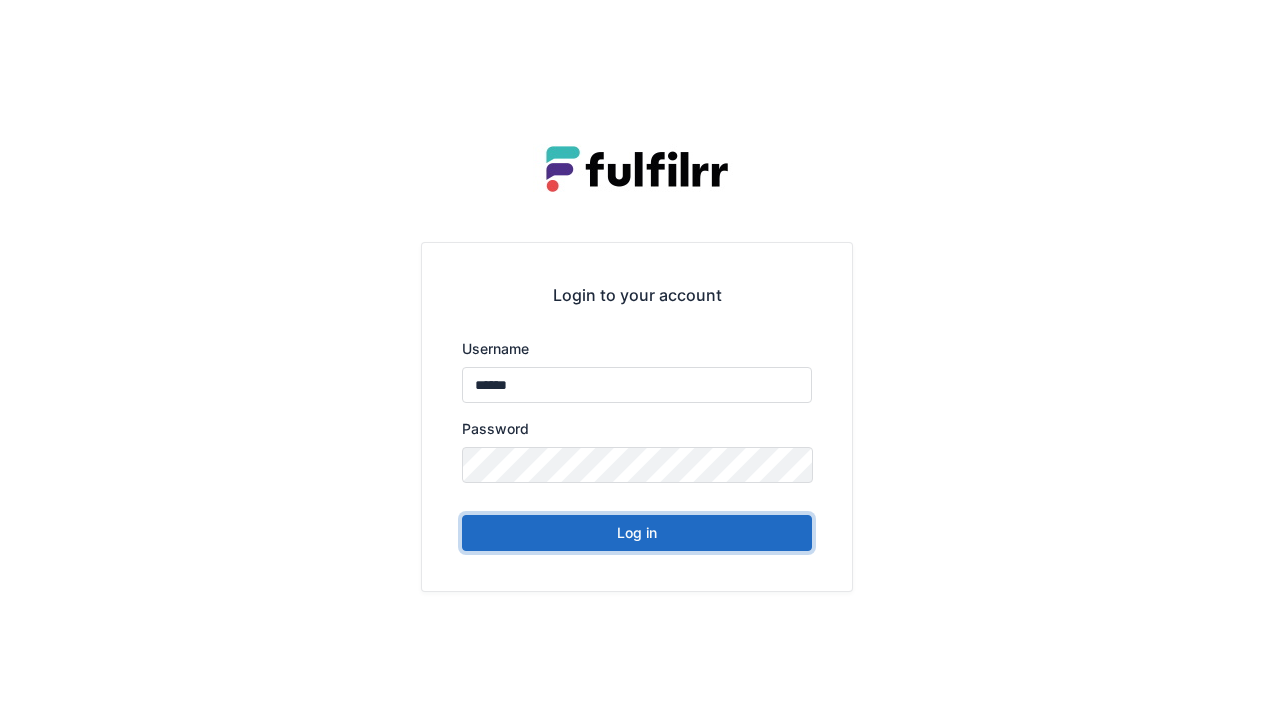 click on "Log in" at bounding box center (637, 533) 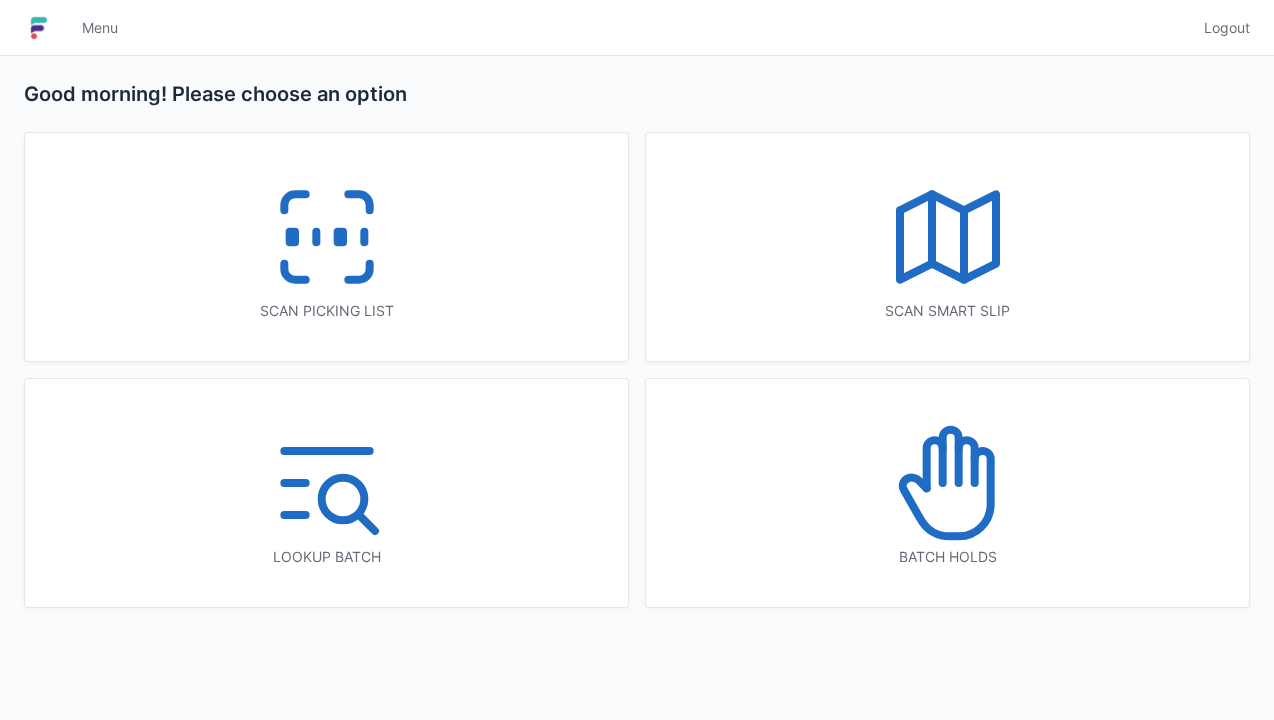 scroll, scrollTop: 0, scrollLeft: 0, axis: both 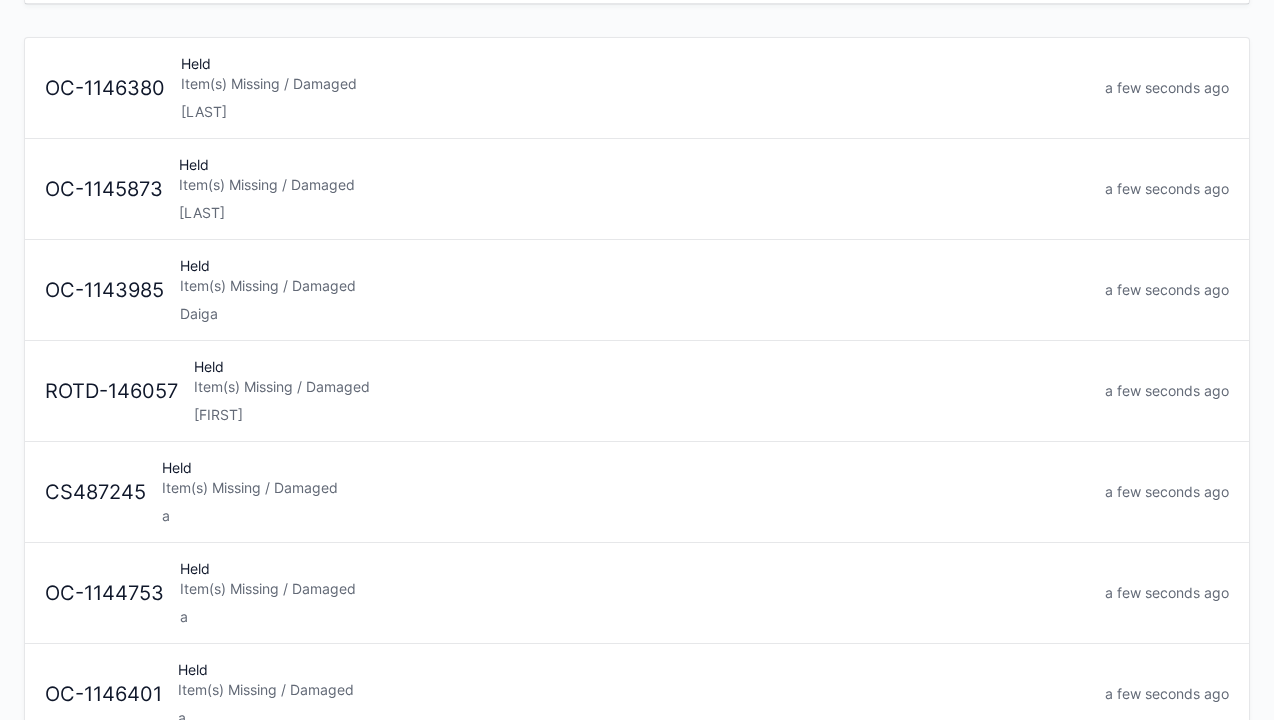 click on "a" at bounding box center [625, 516] 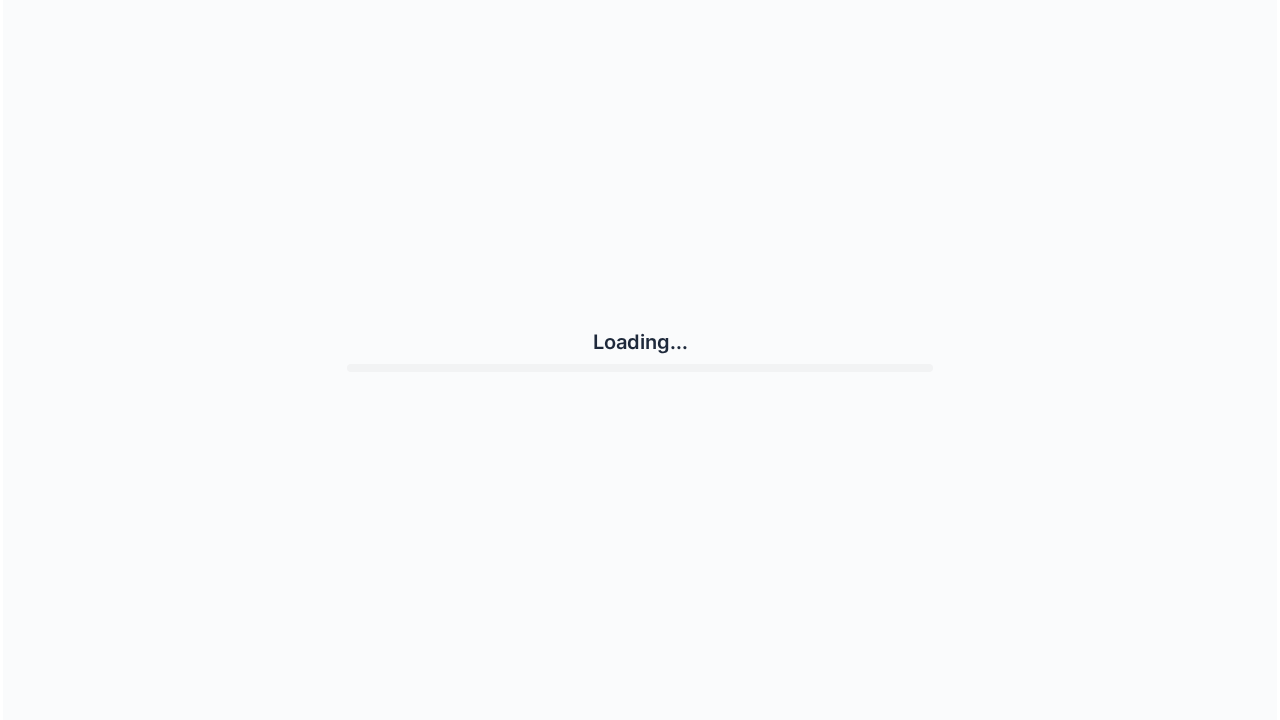 scroll, scrollTop: 0, scrollLeft: 0, axis: both 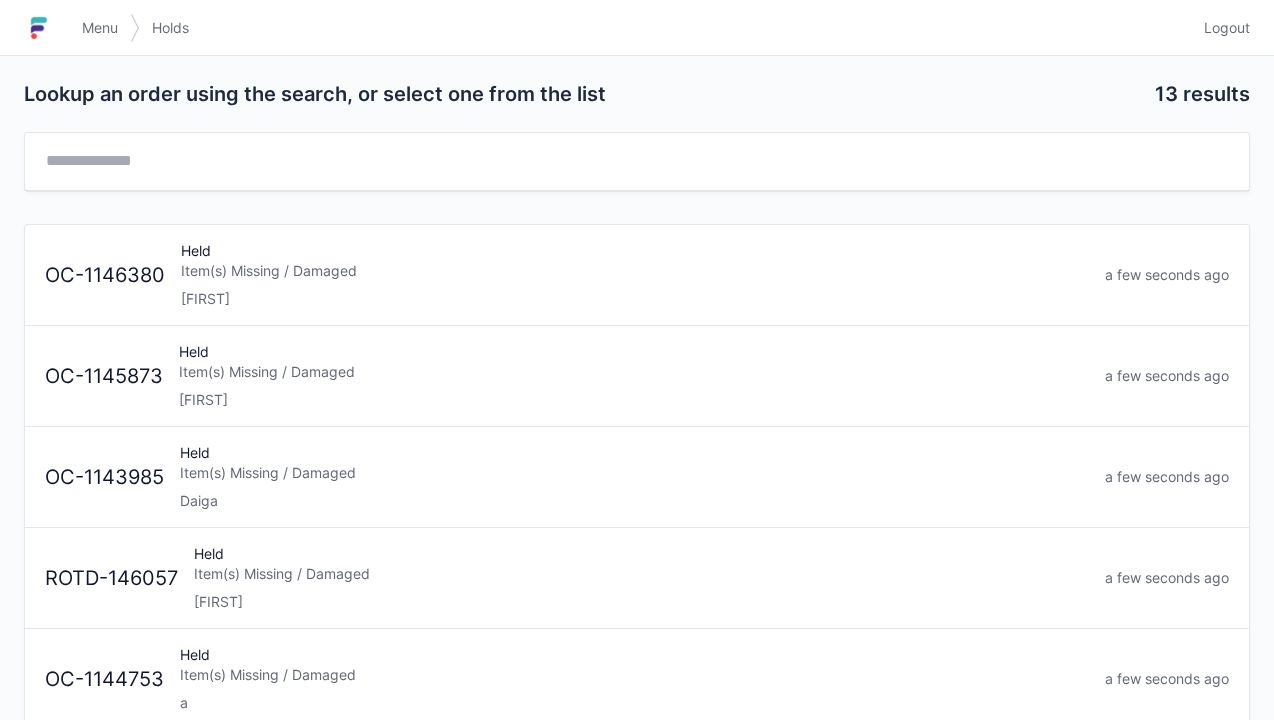 click on "Logout" at bounding box center [1227, 28] 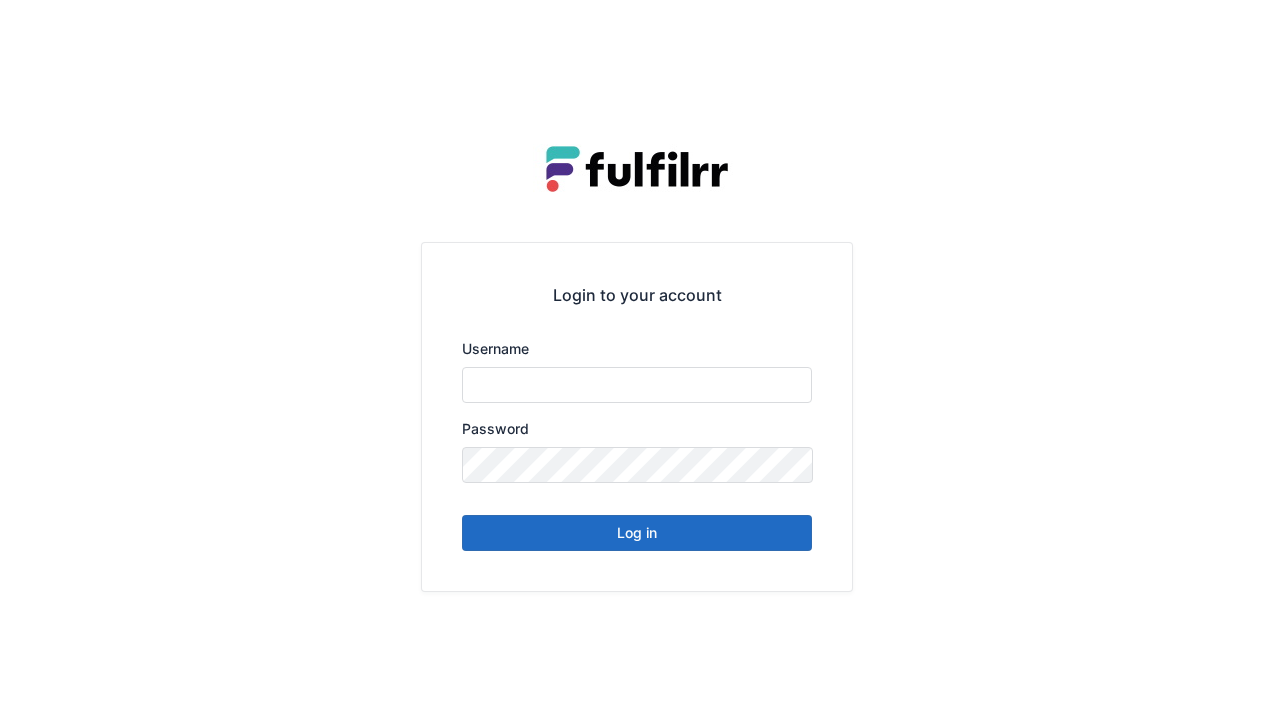 scroll, scrollTop: 0, scrollLeft: 0, axis: both 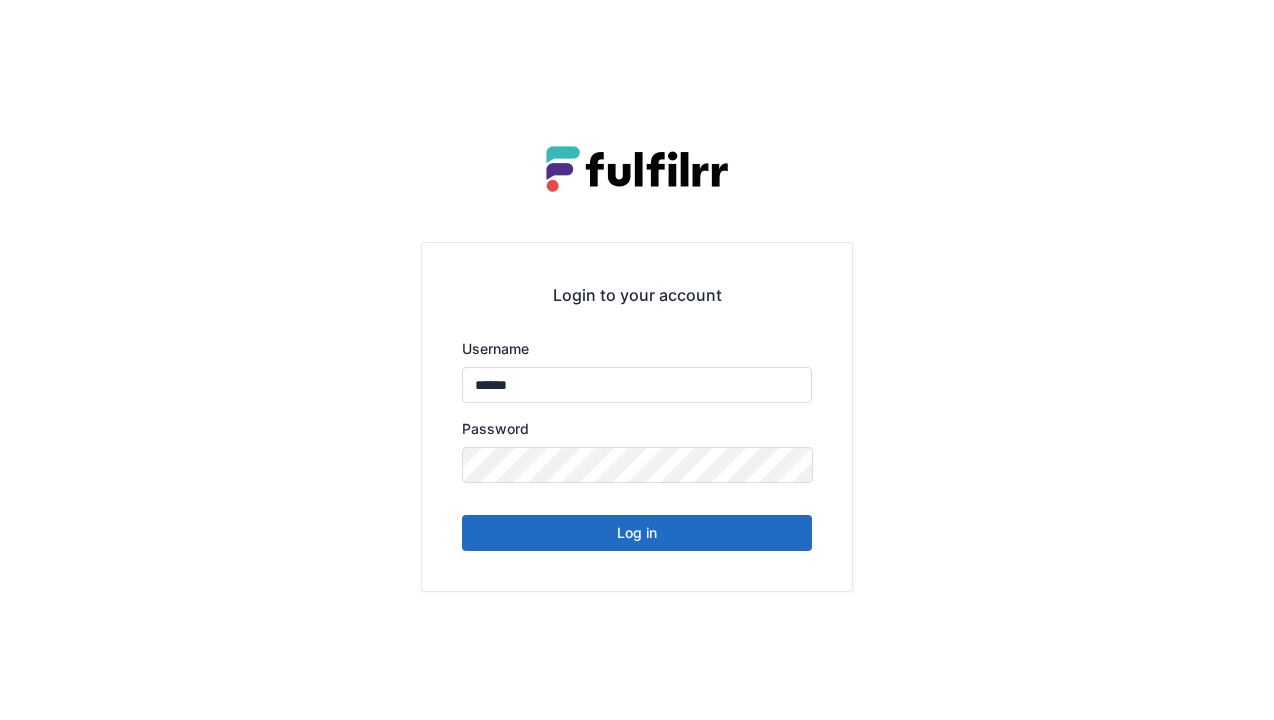 click on "Log in" at bounding box center [637, 533] 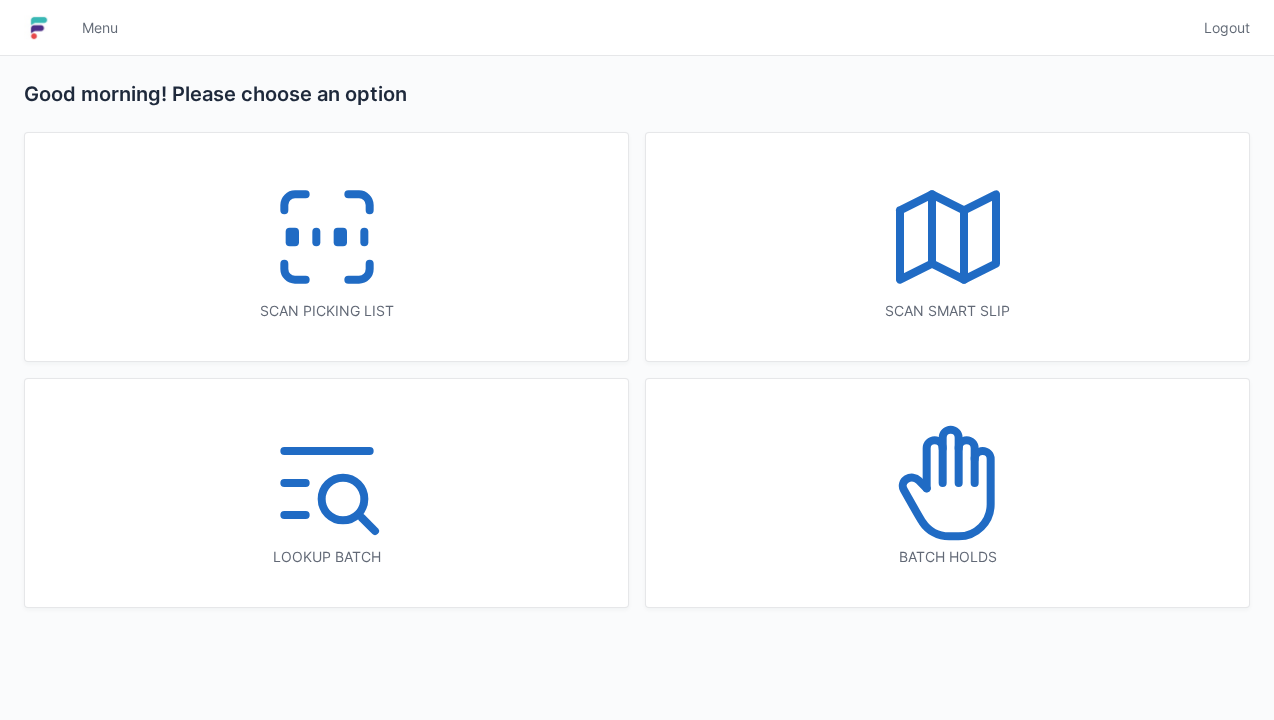scroll, scrollTop: 0, scrollLeft: 0, axis: both 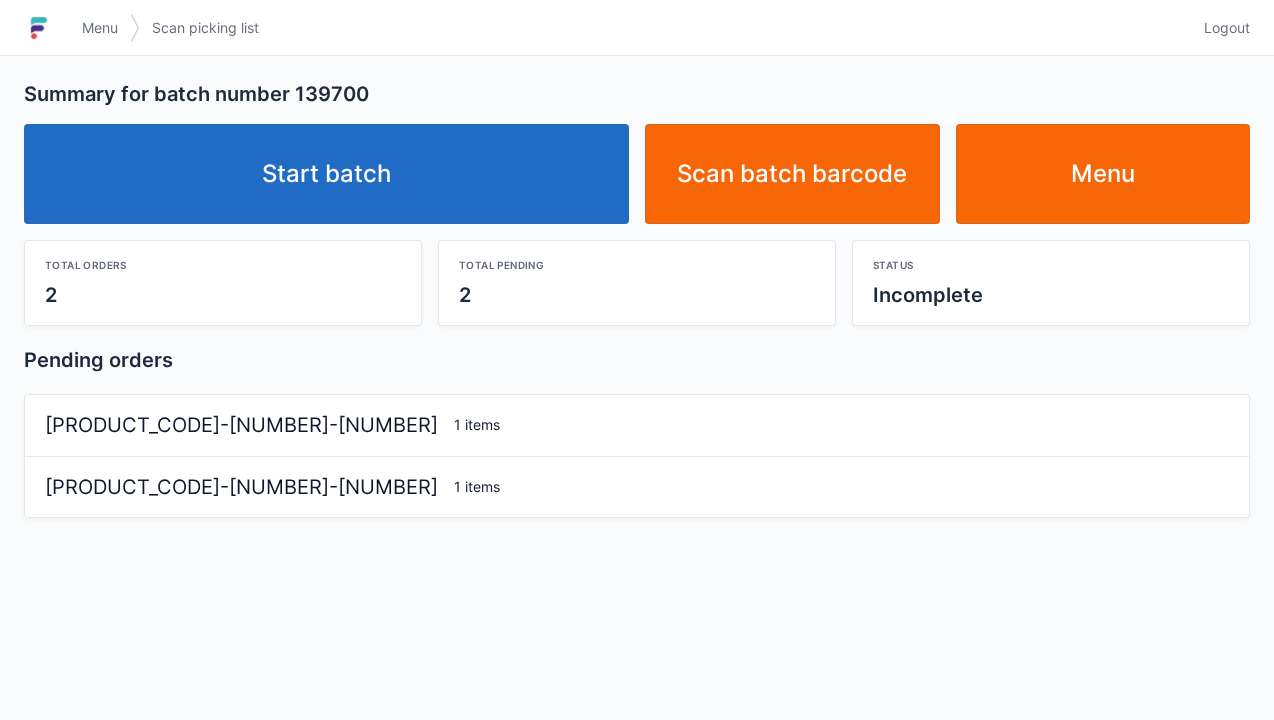 click on "Total orders 2 Total pending 2 Status Incomplete" at bounding box center [637, 275] 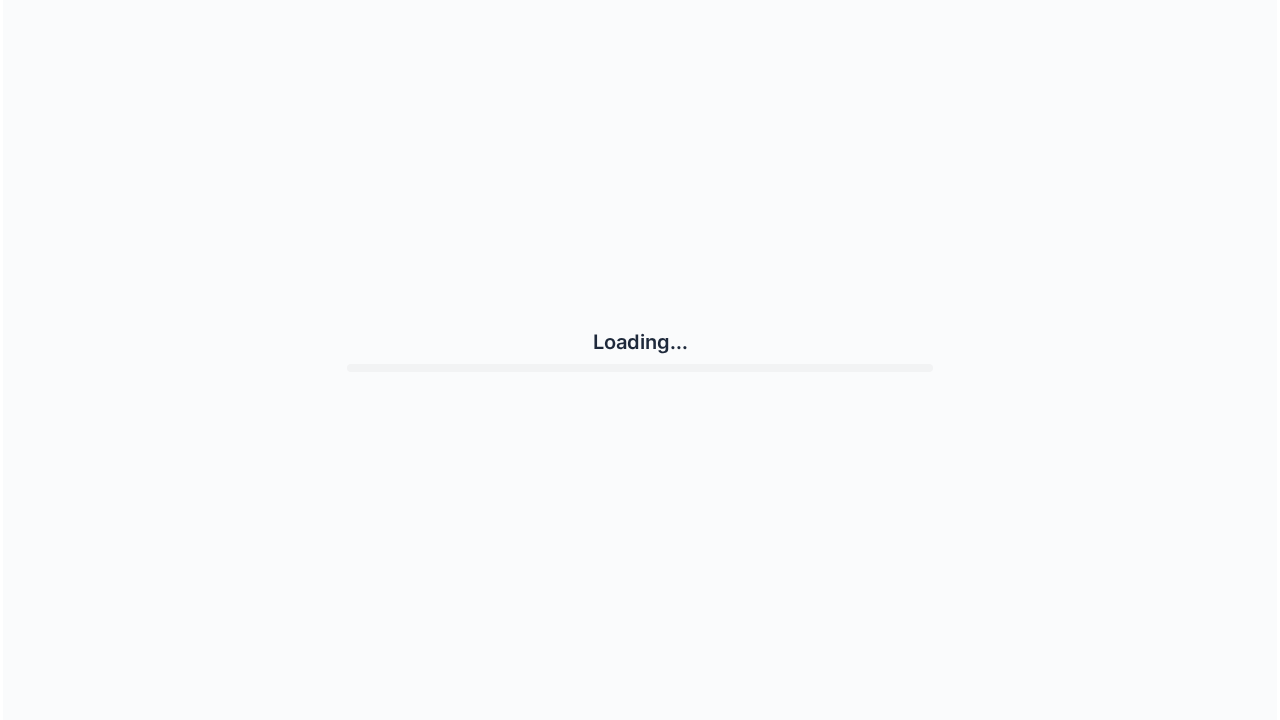 scroll, scrollTop: 0, scrollLeft: 0, axis: both 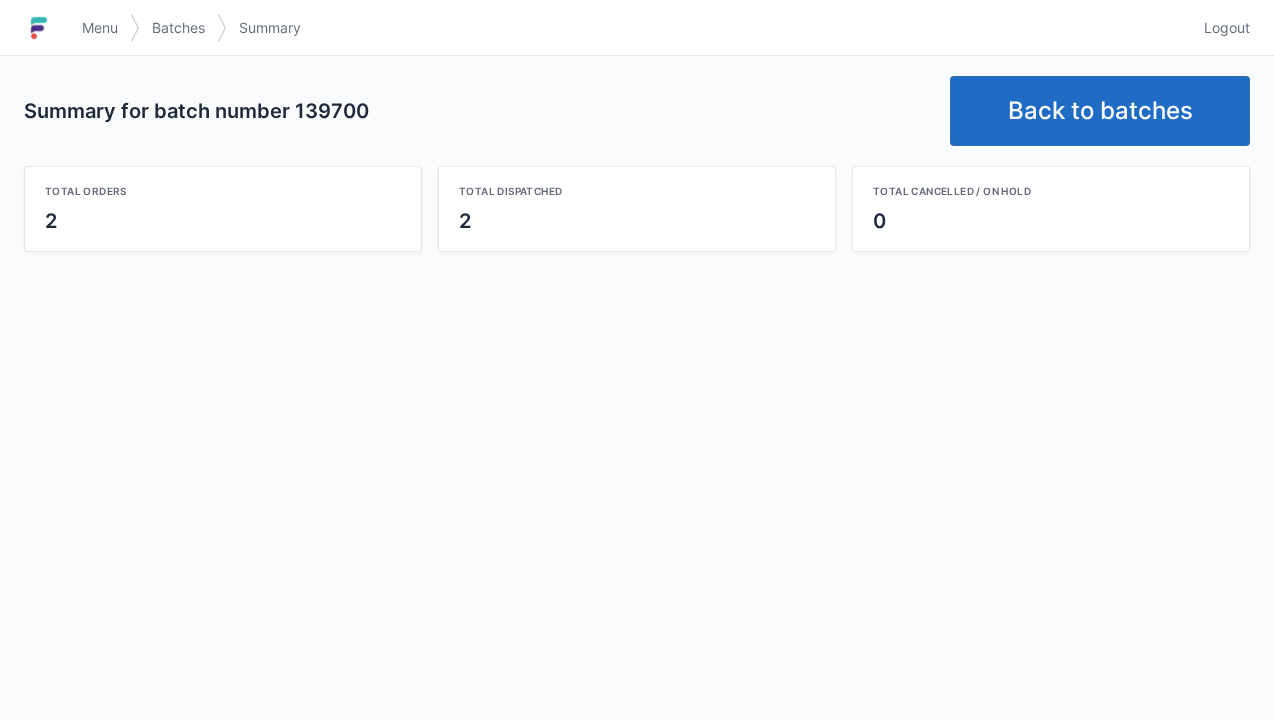 click on "Back to batches" at bounding box center (1100, 111) 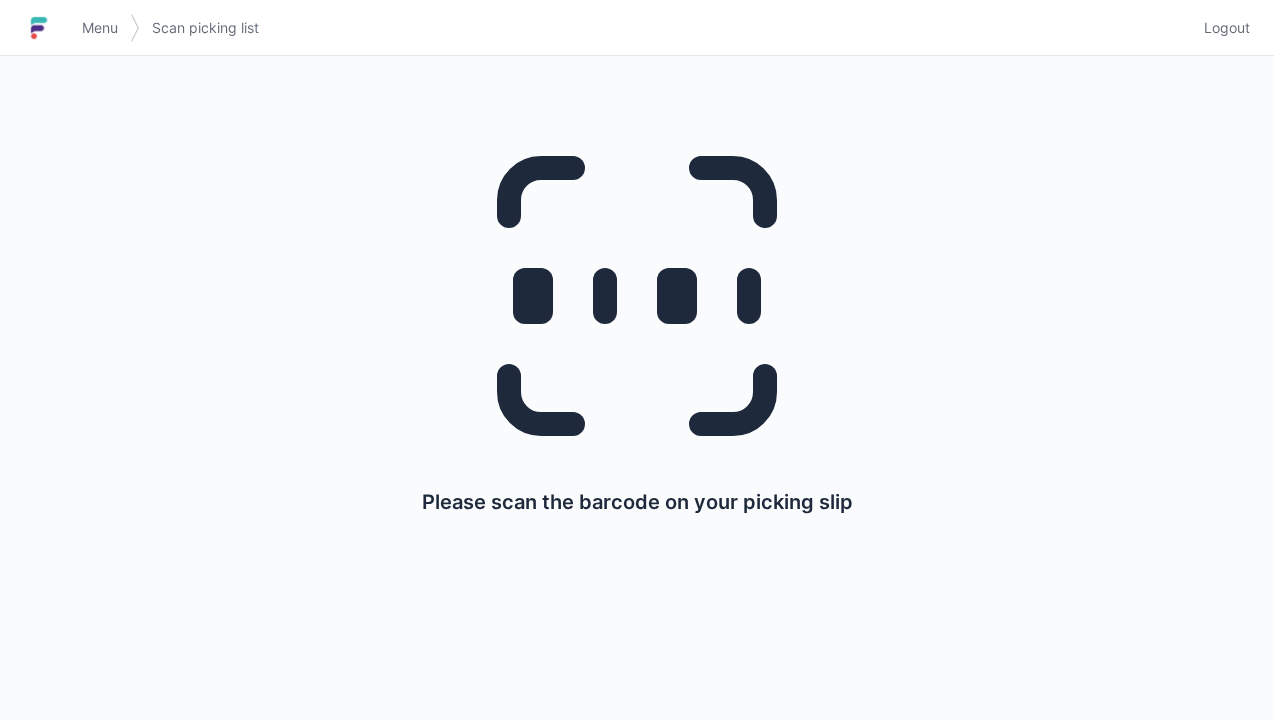 scroll, scrollTop: 0, scrollLeft: 0, axis: both 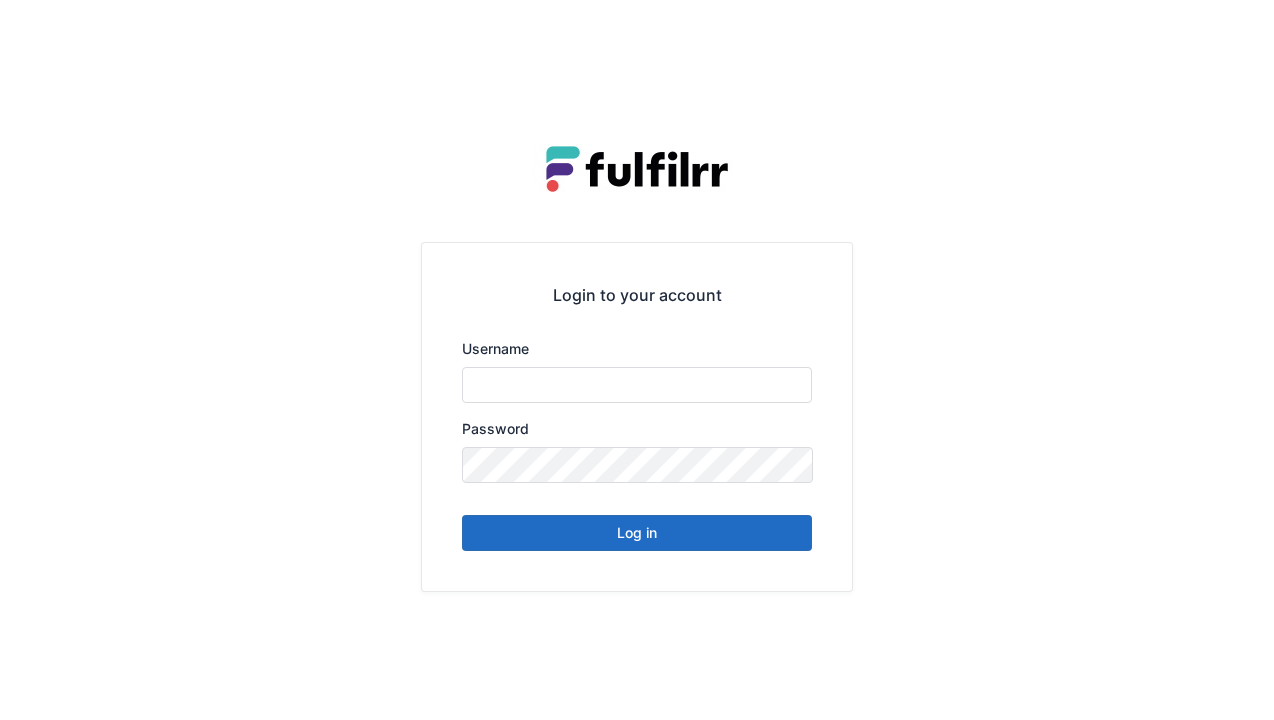 type on "******" 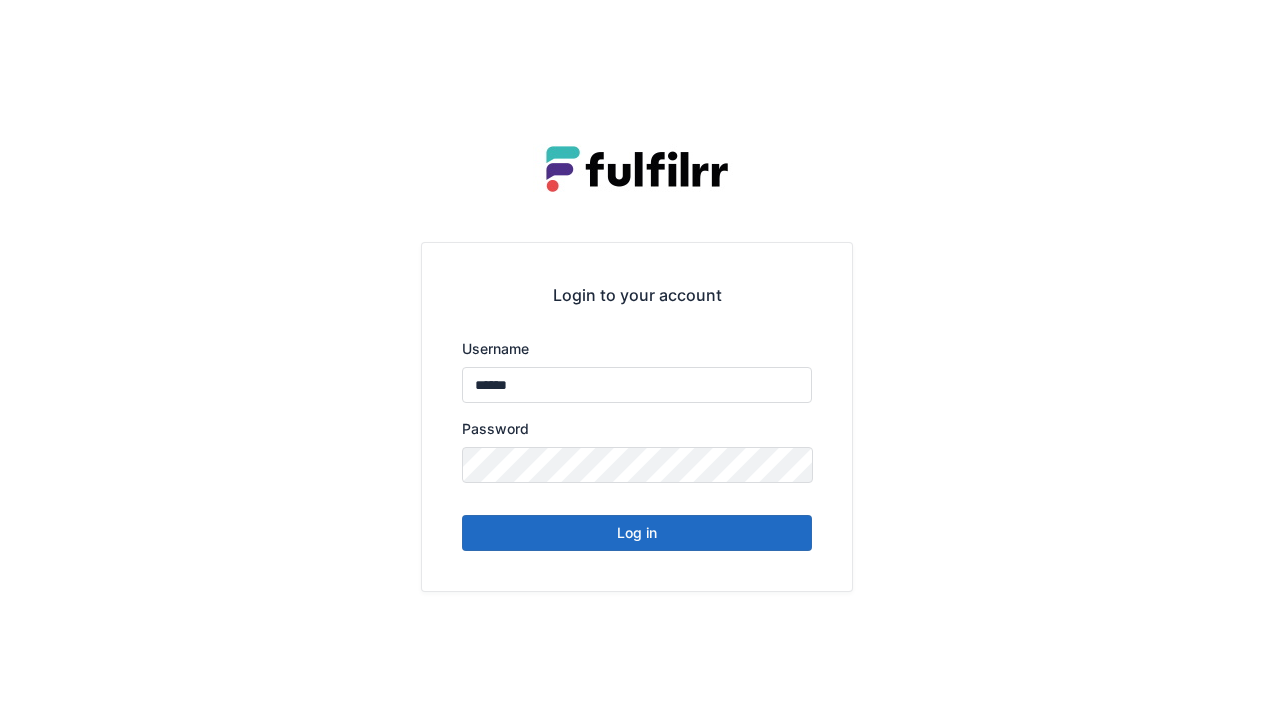 click on "Log in" at bounding box center (637, 533) 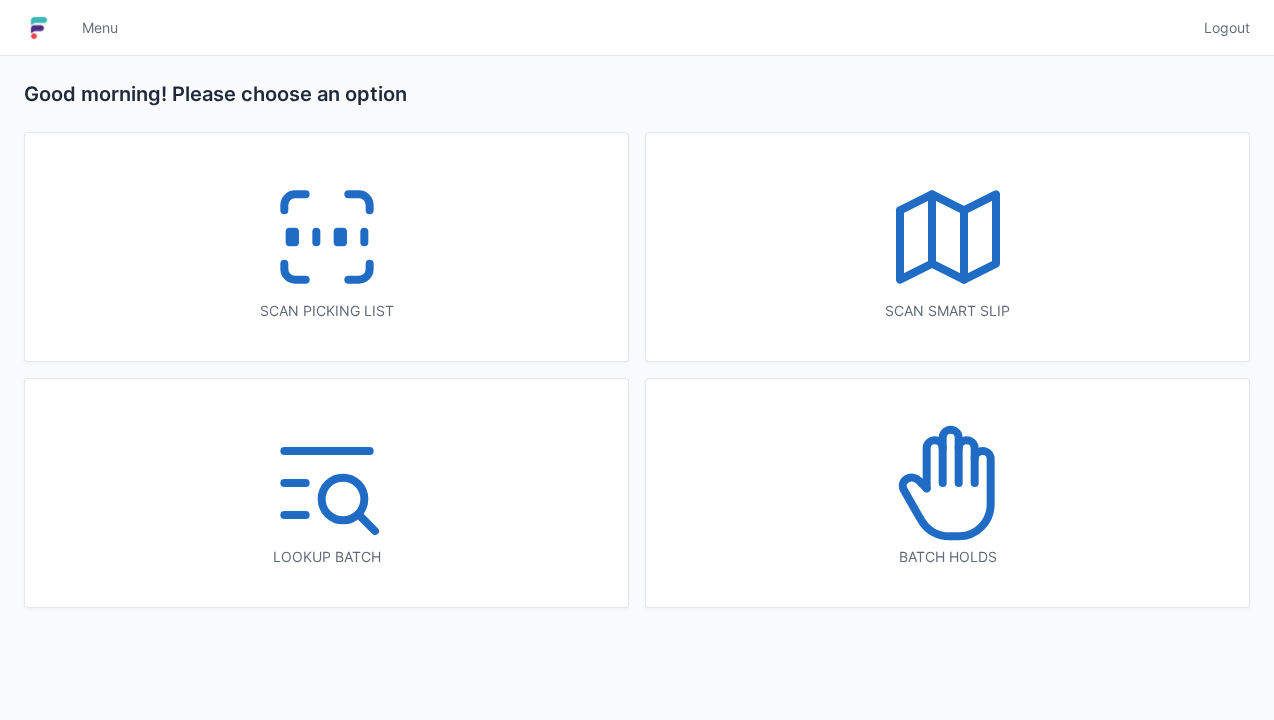 scroll, scrollTop: 0, scrollLeft: 0, axis: both 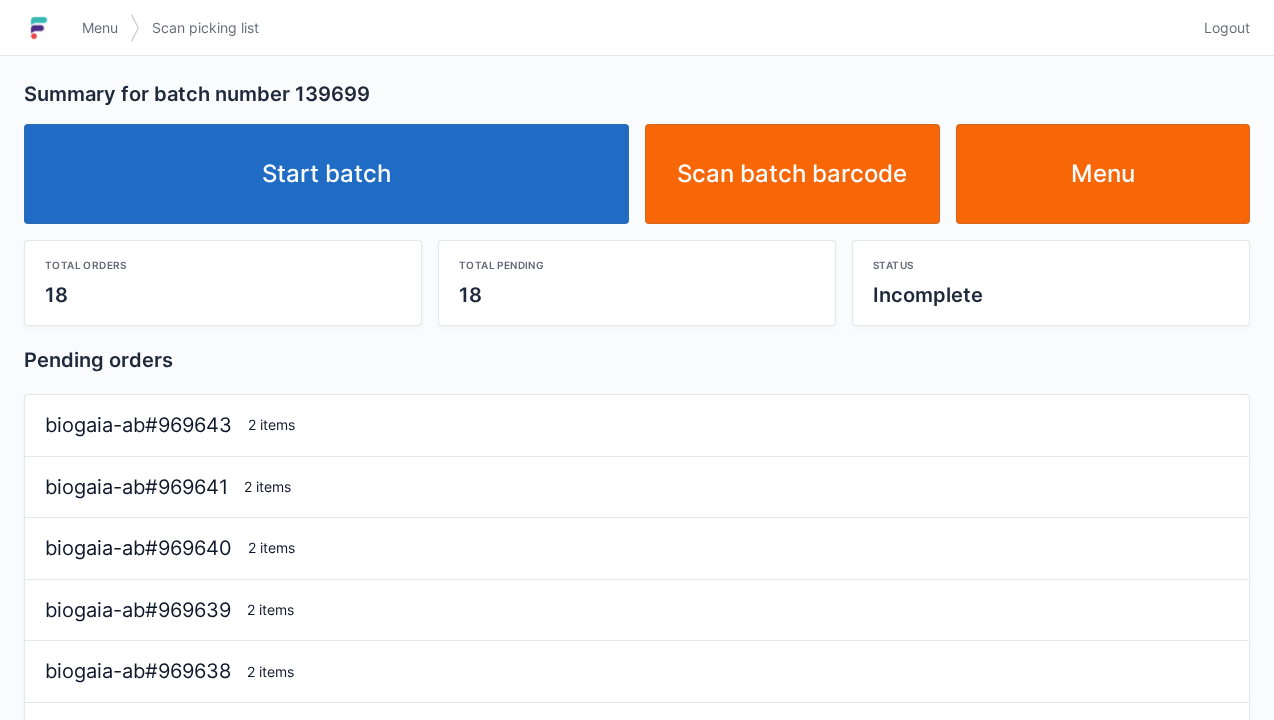 click on "Start batch" at bounding box center [326, 174] 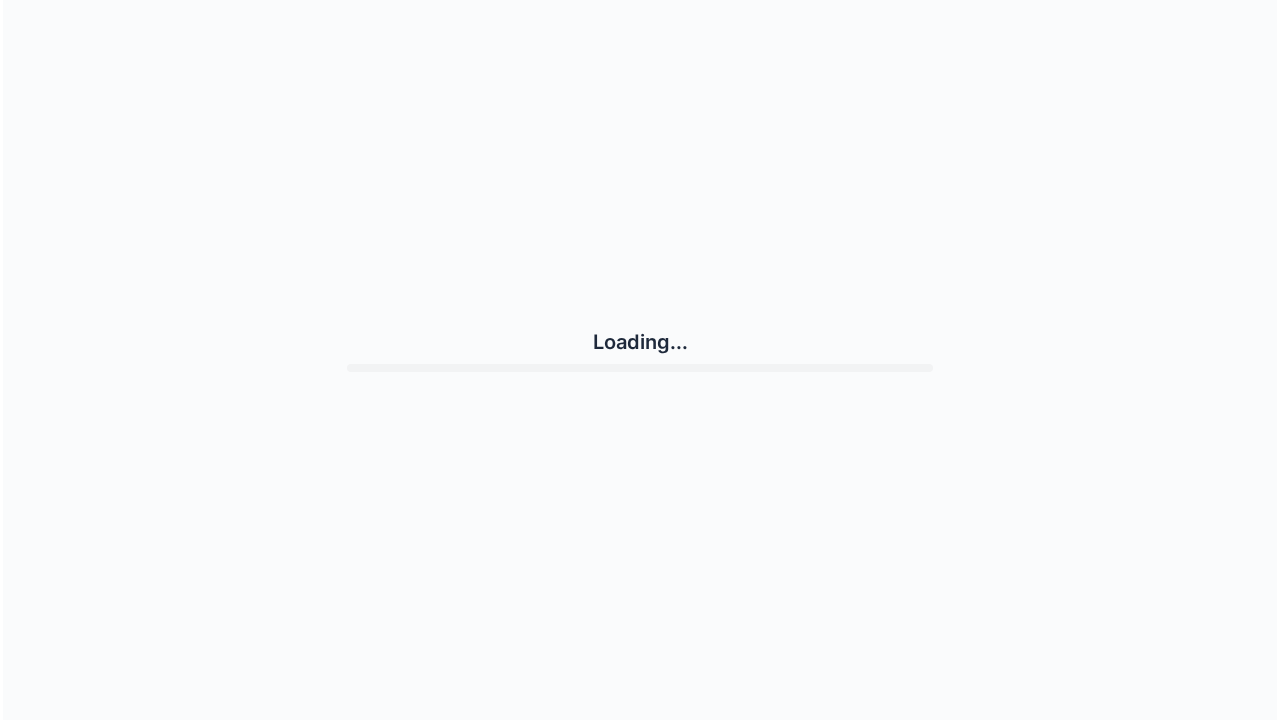 scroll, scrollTop: 0, scrollLeft: 0, axis: both 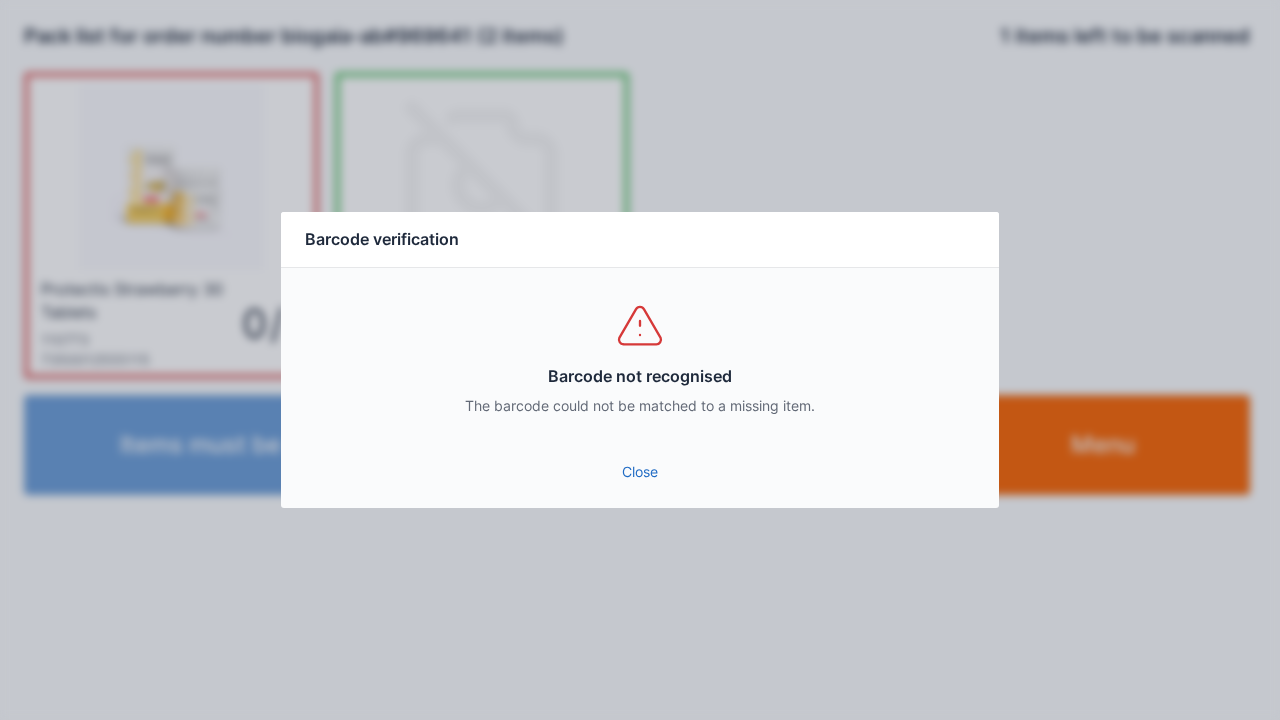 click on "Barcode not recognised The barcode could not be matched to a missing item." at bounding box center [640, 358] 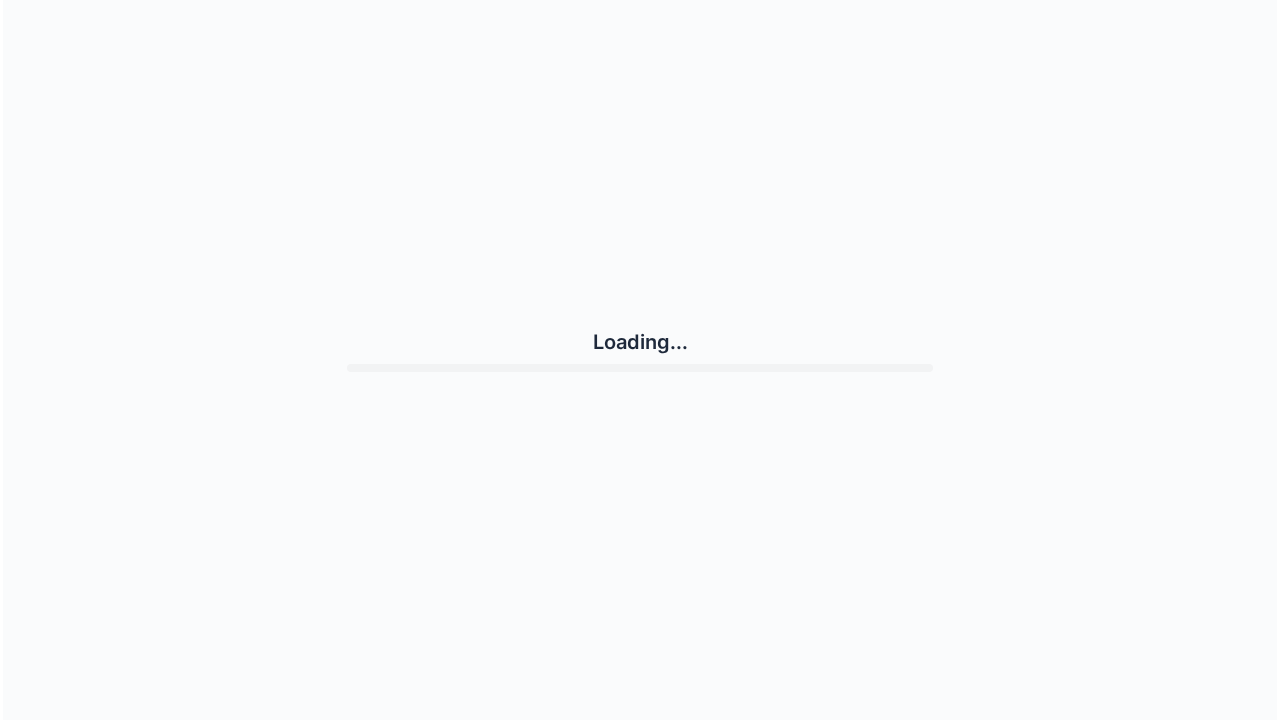 scroll, scrollTop: 0, scrollLeft: 0, axis: both 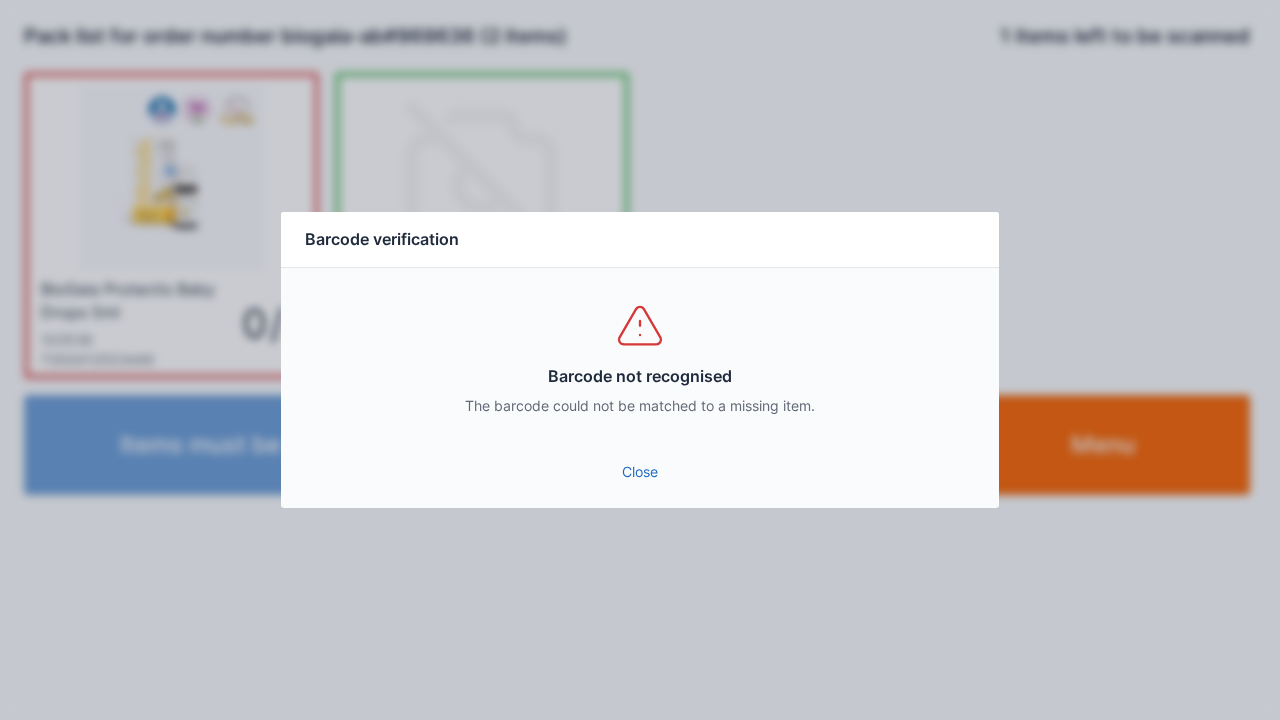 click on "Close" at bounding box center (640, 472) 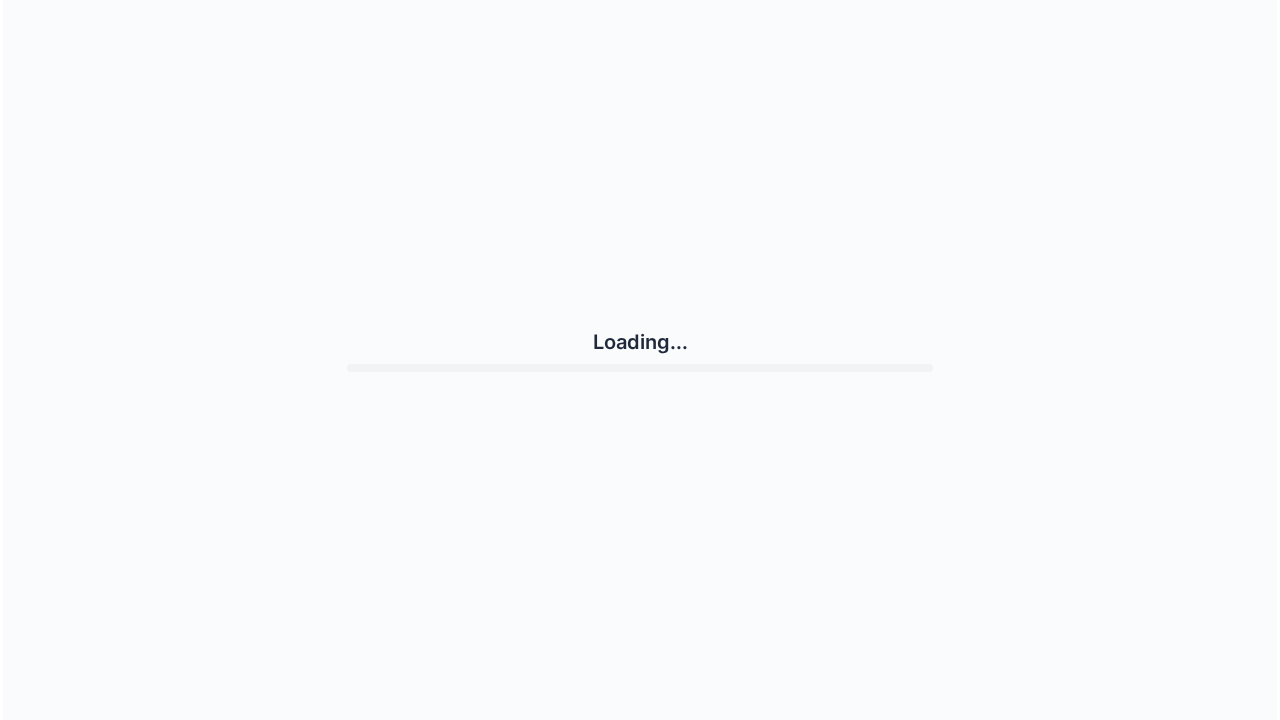 scroll, scrollTop: 0, scrollLeft: 0, axis: both 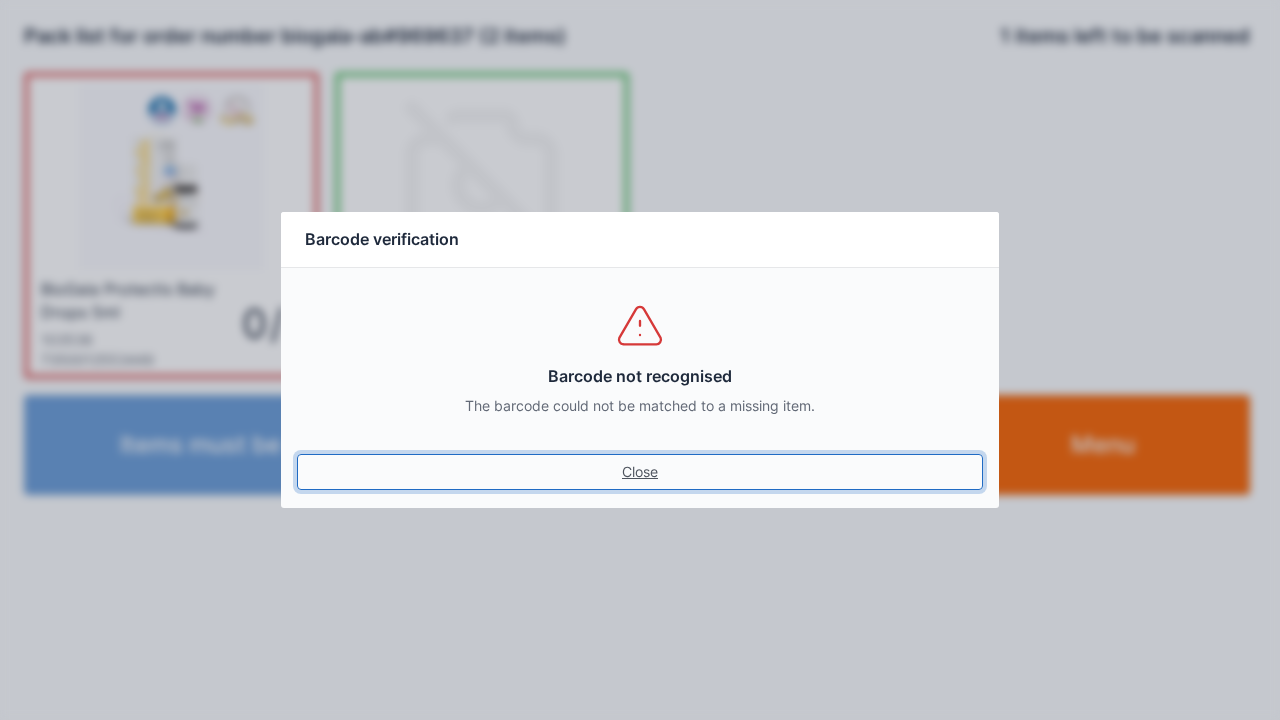 click on "Close" at bounding box center (640, 472) 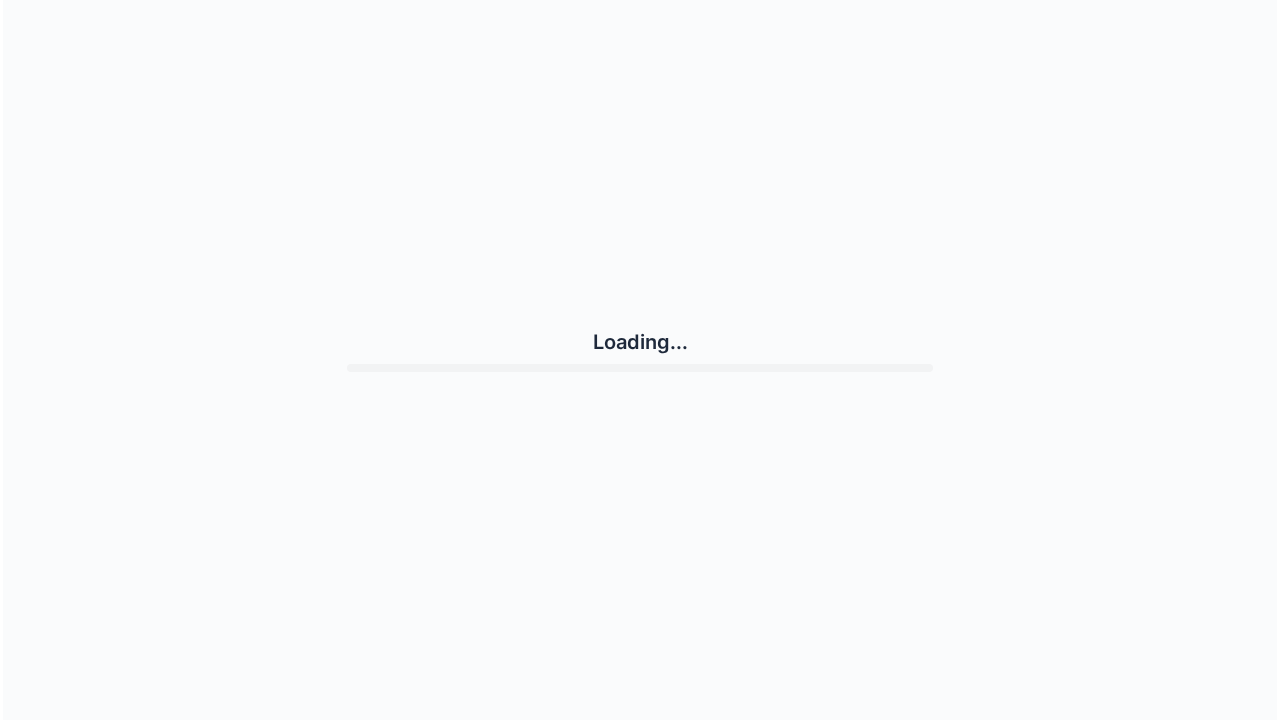 scroll, scrollTop: 0, scrollLeft: 0, axis: both 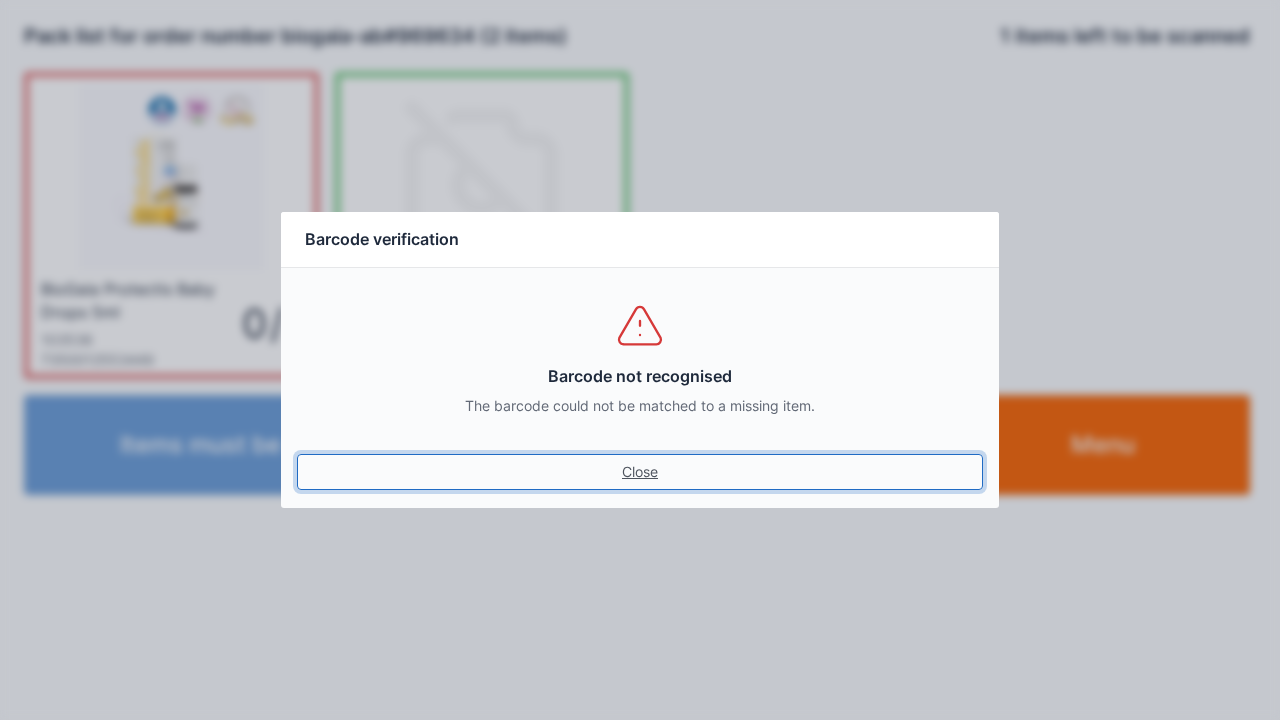 click on "Close" at bounding box center [640, 472] 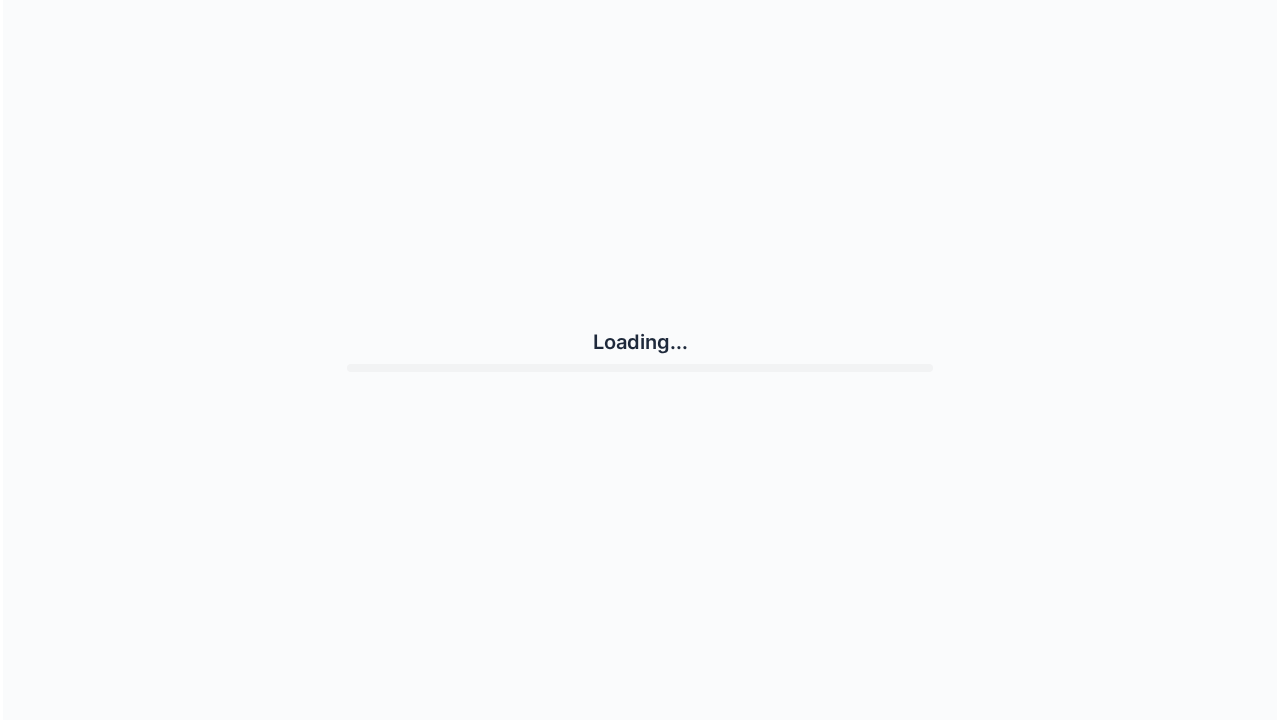 scroll, scrollTop: 0, scrollLeft: 0, axis: both 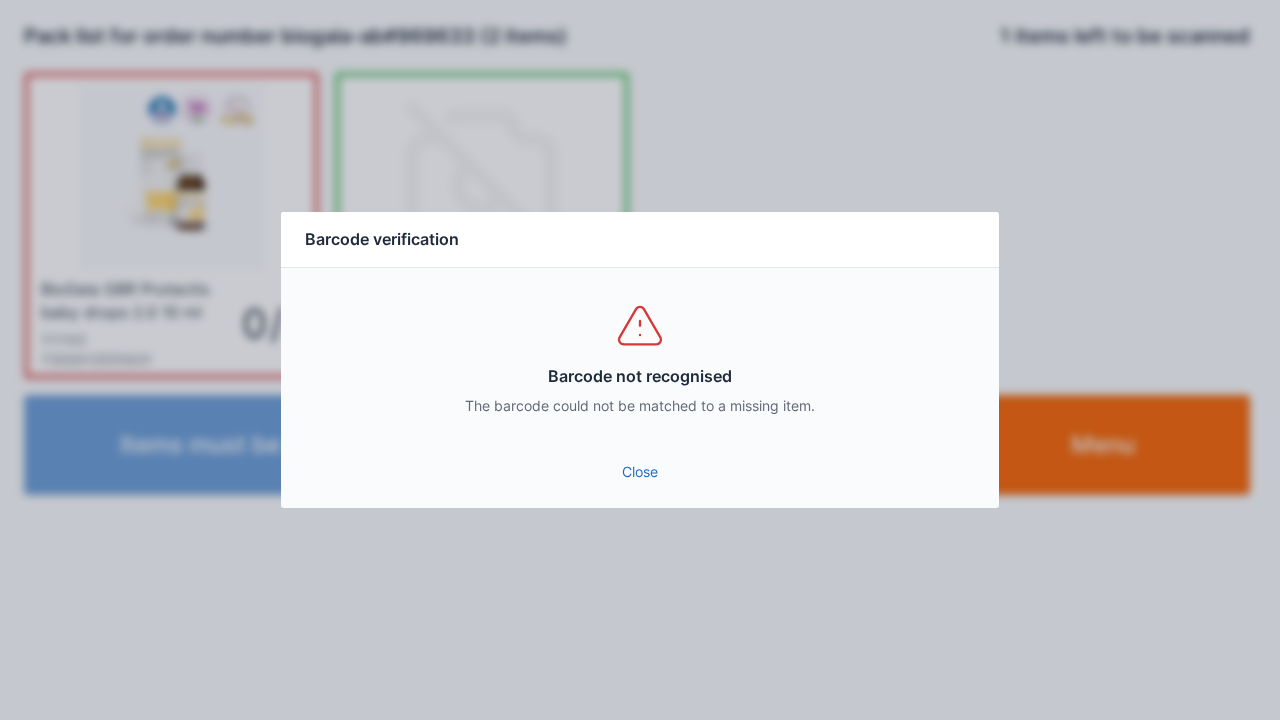 click on "Close" at bounding box center [640, 472] 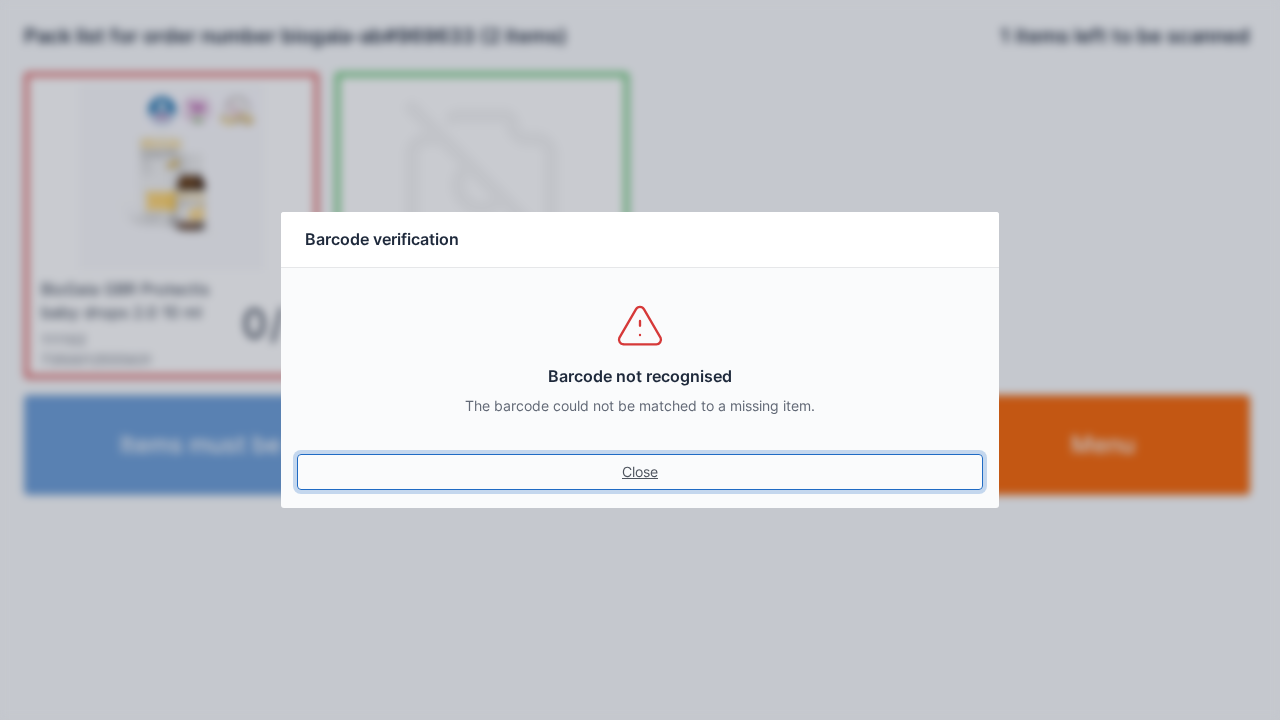 click on "Close" at bounding box center [640, 472] 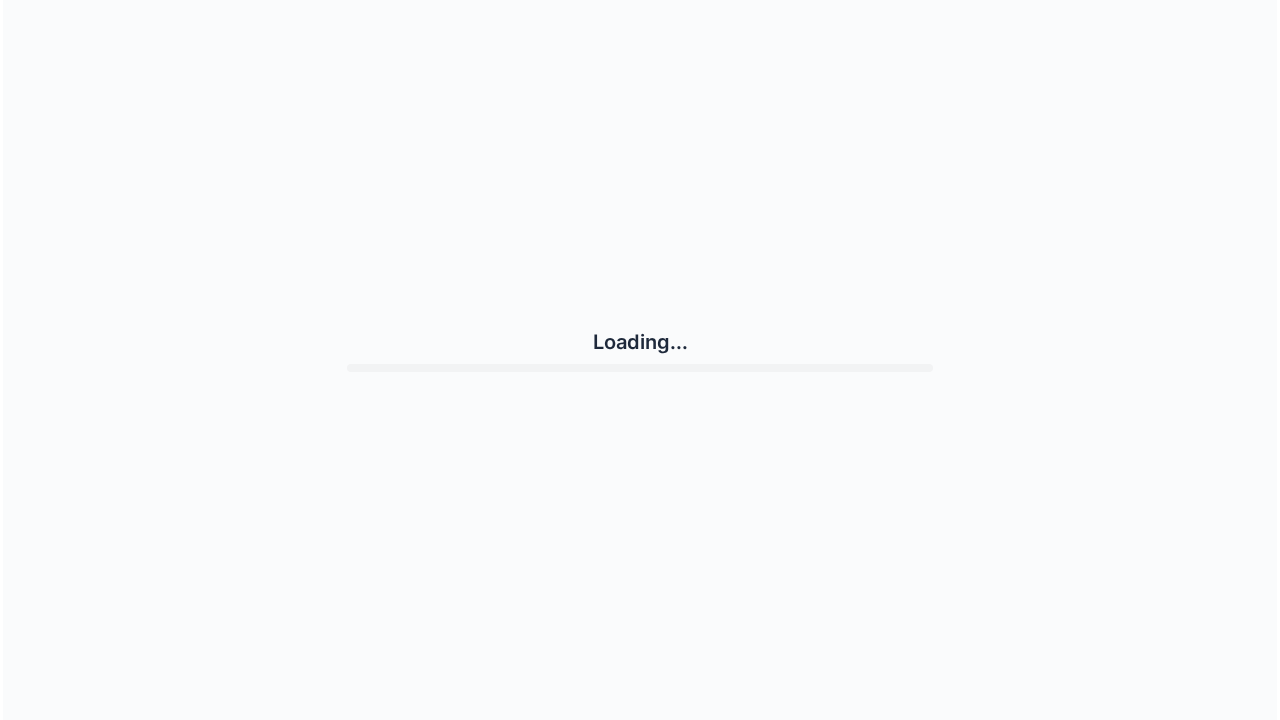 scroll, scrollTop: 0, scrollLeft: 0, axis: both 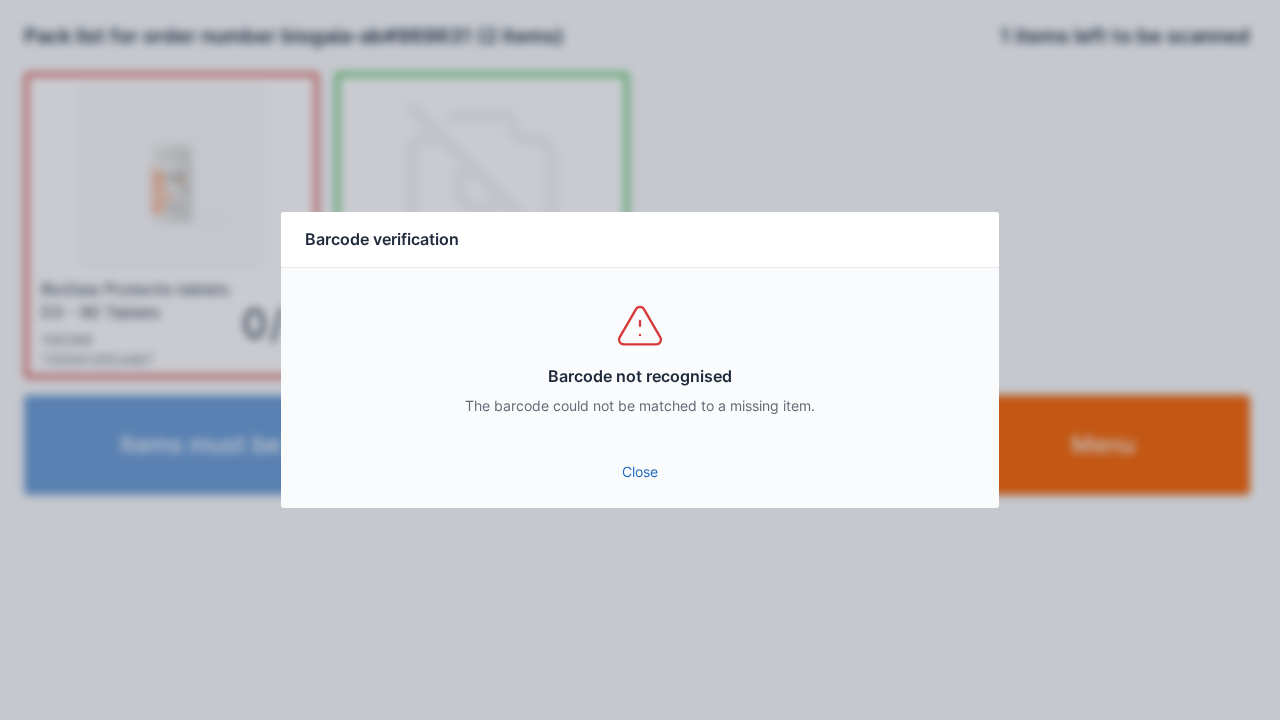 click on "Close" at bounding box center [640, 472] 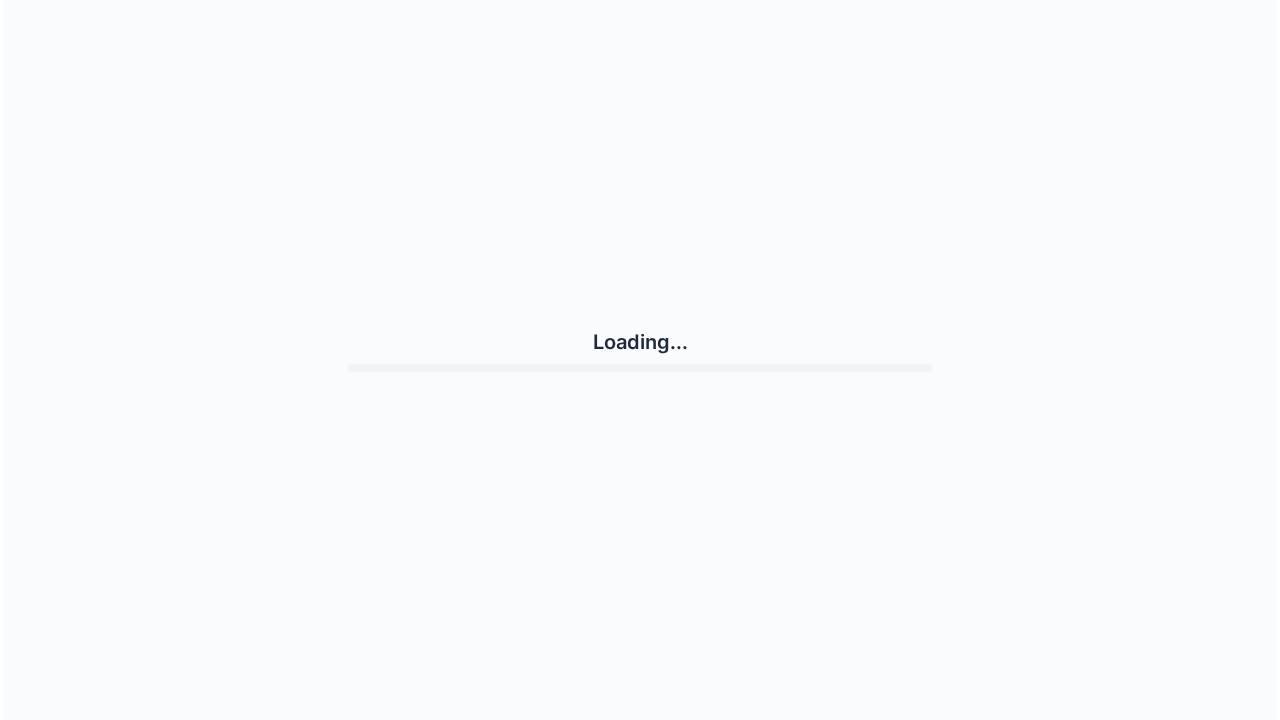 scroll, scrollTop: 0, scrollLeft: 0, axis: both 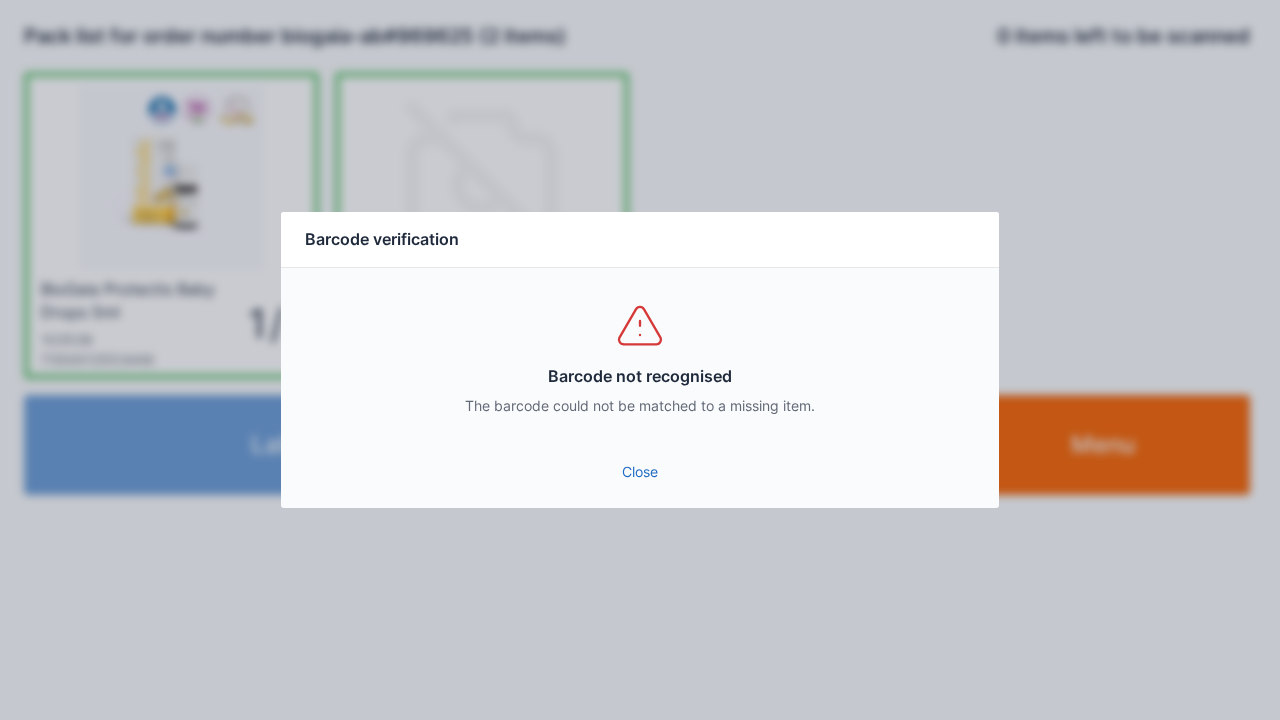 click on "Close" at bounding box center [640, 472] 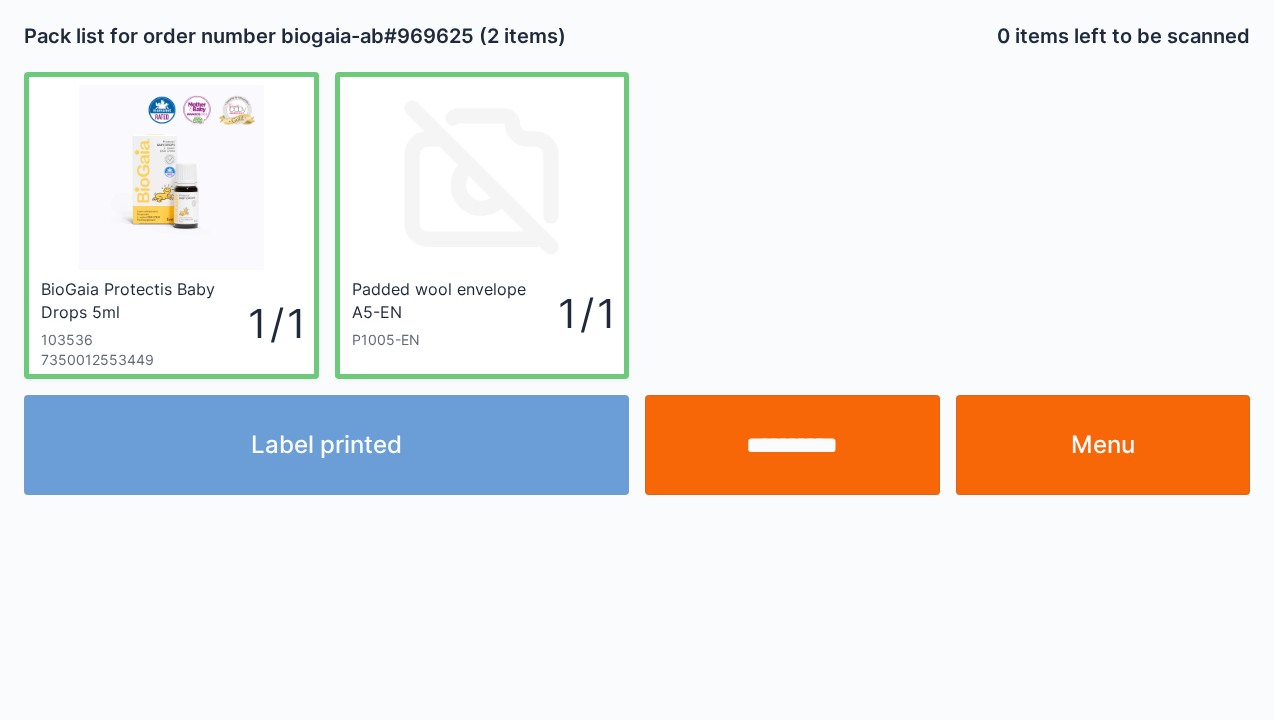 click on "Menu" at bounding box center [1103, 445] 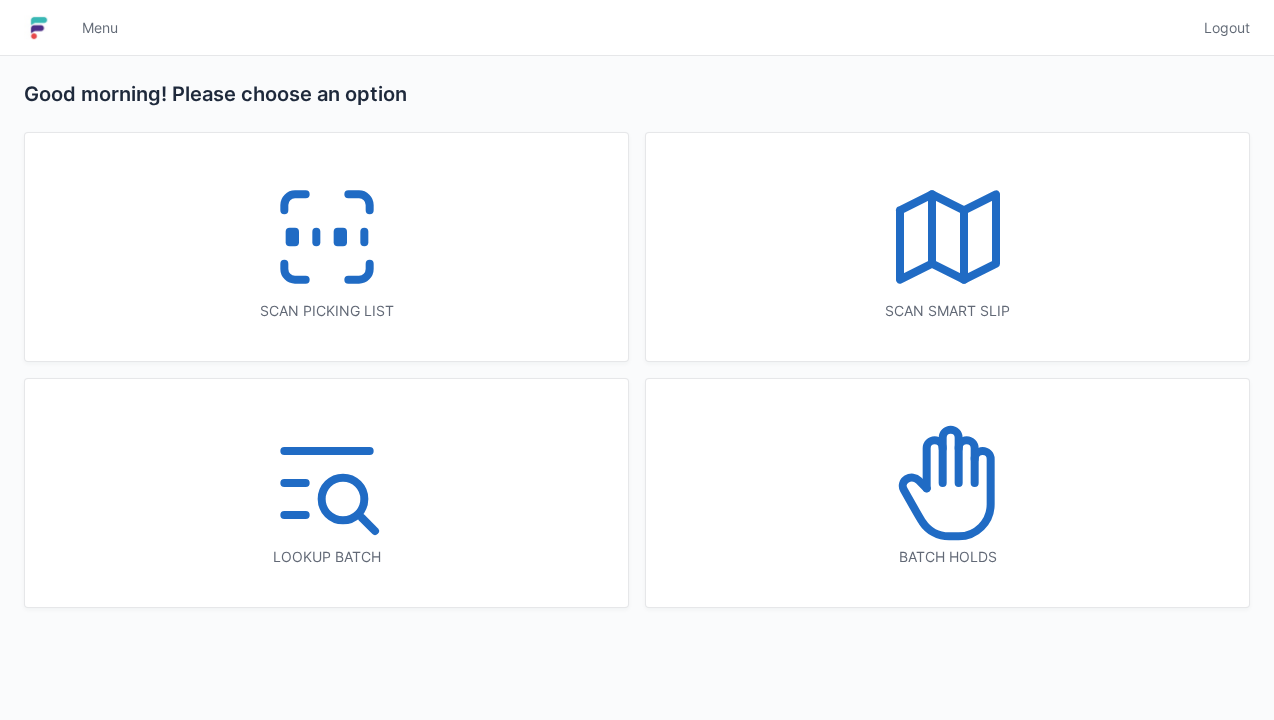 scroll, scrollTop: 0, scrollLeft: 0, axis: both 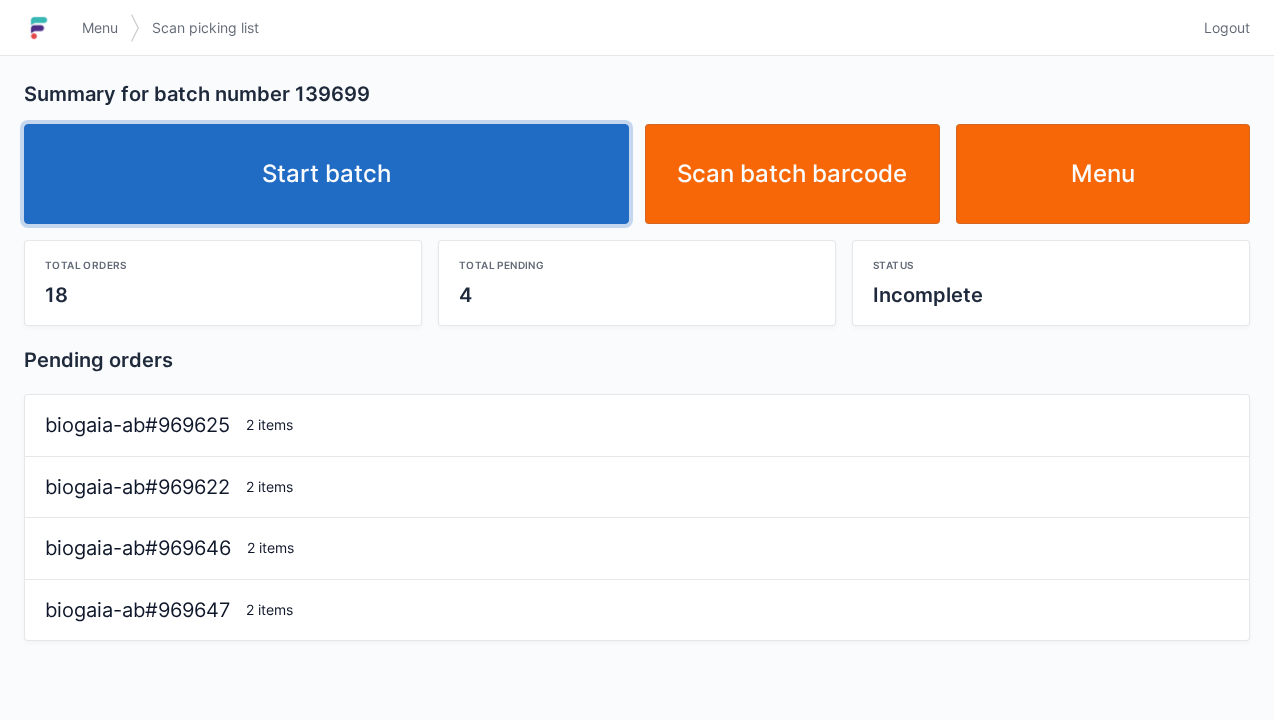 click on "Start batch" at bounding box center [326, 174] 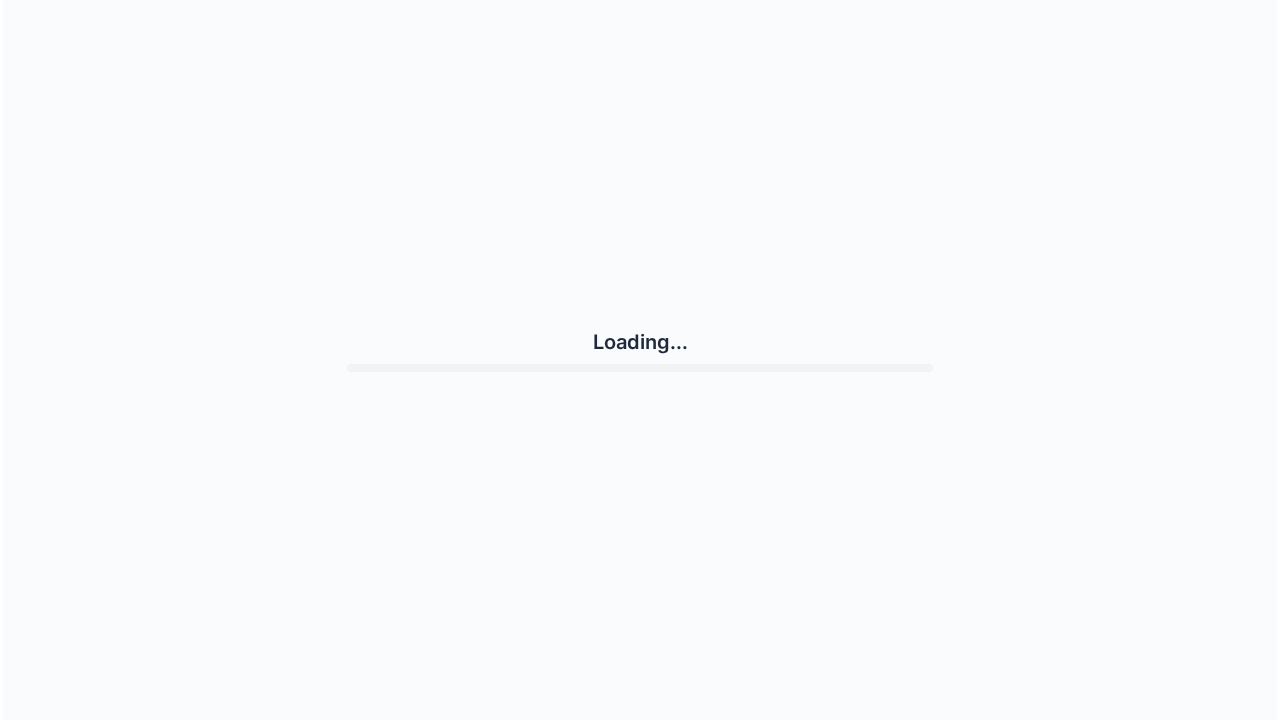 scroll, scrollTop: 0, scrollLeft: 0, axis: both 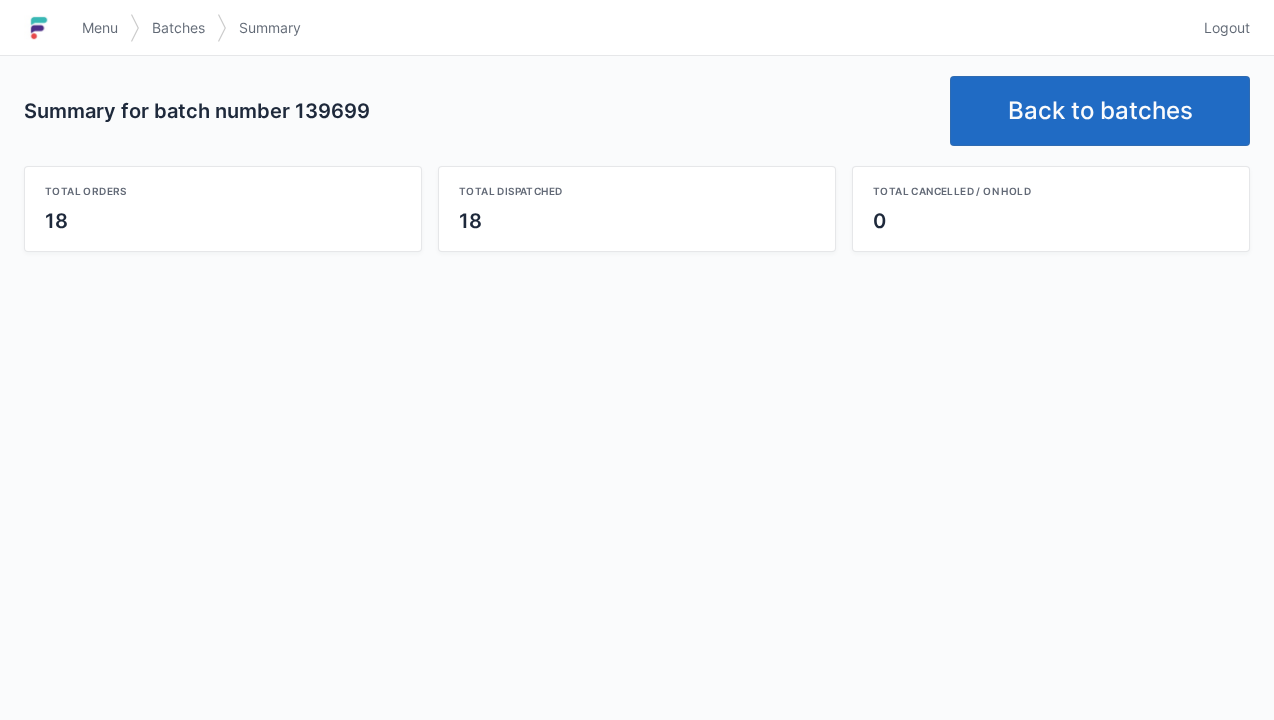 click on "Back to batches" at bounding box center [1100, 111] 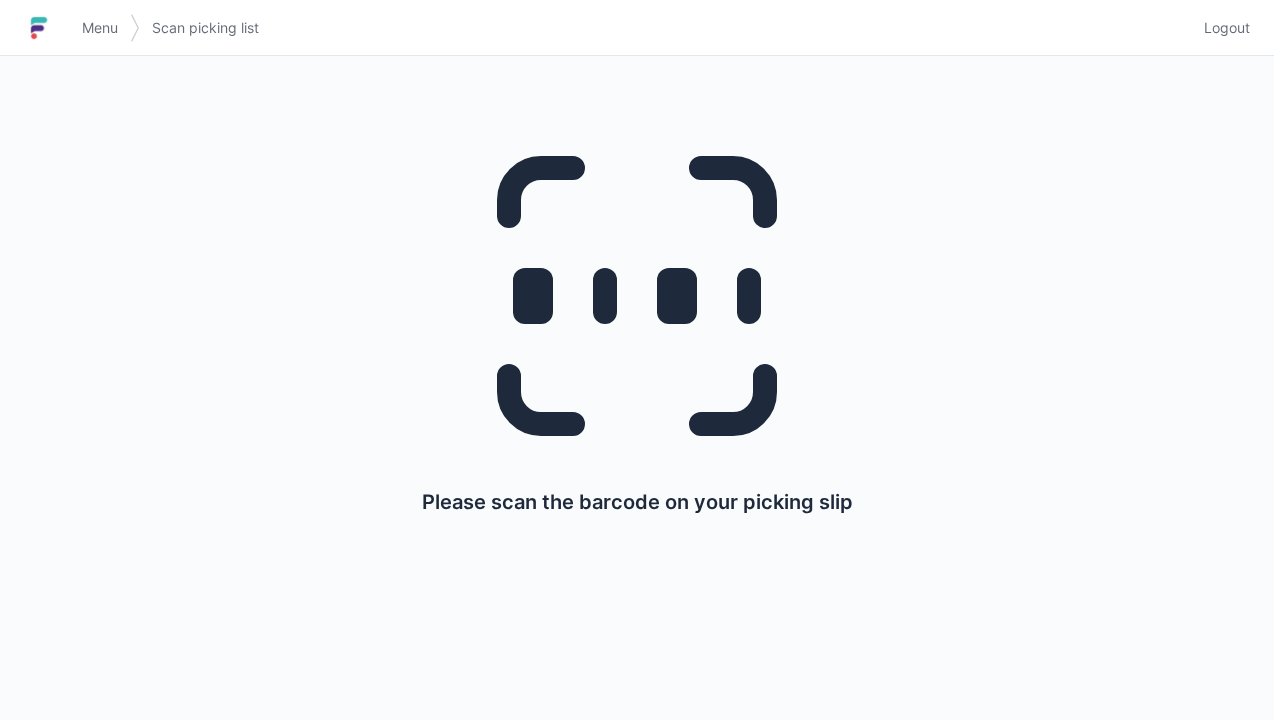 scroll, scrollTop: 0, scrollLeft: 0, axis: both 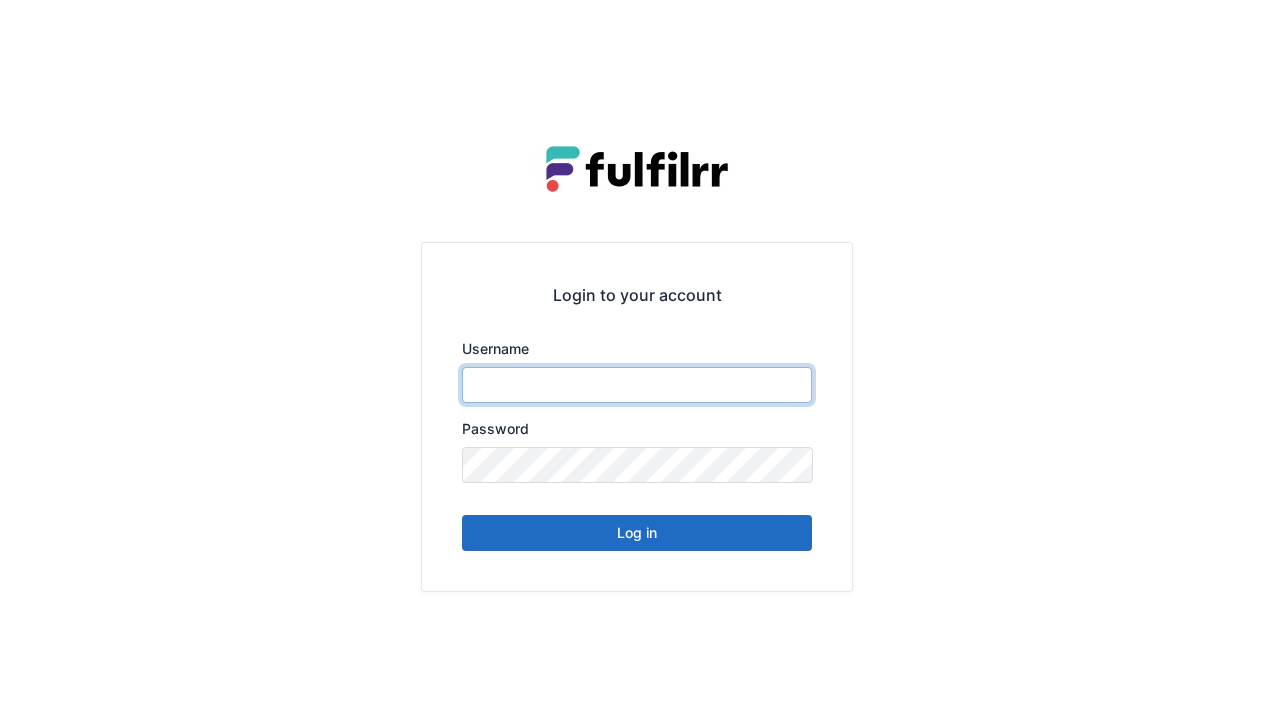 type on "******" 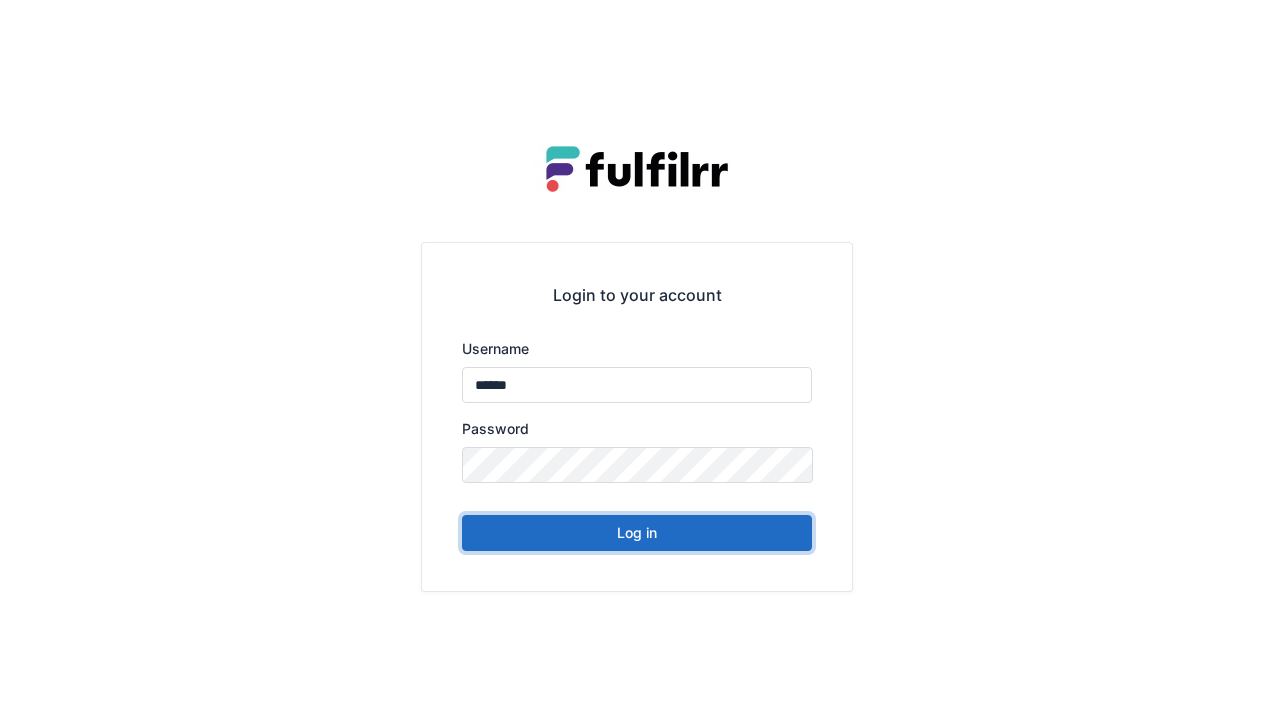 click on "Log in" at bounding box center [637, 533] 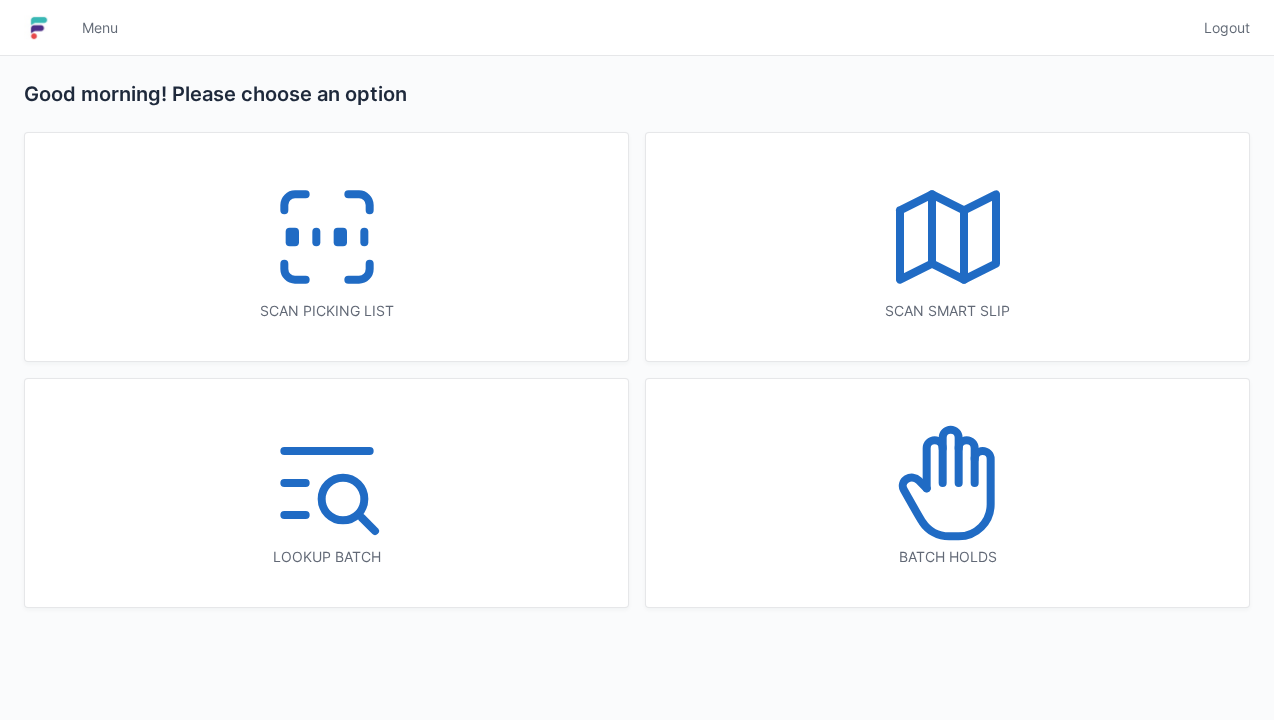 scroll, scrollTop: 0, scrollLeft: 0, axis: both 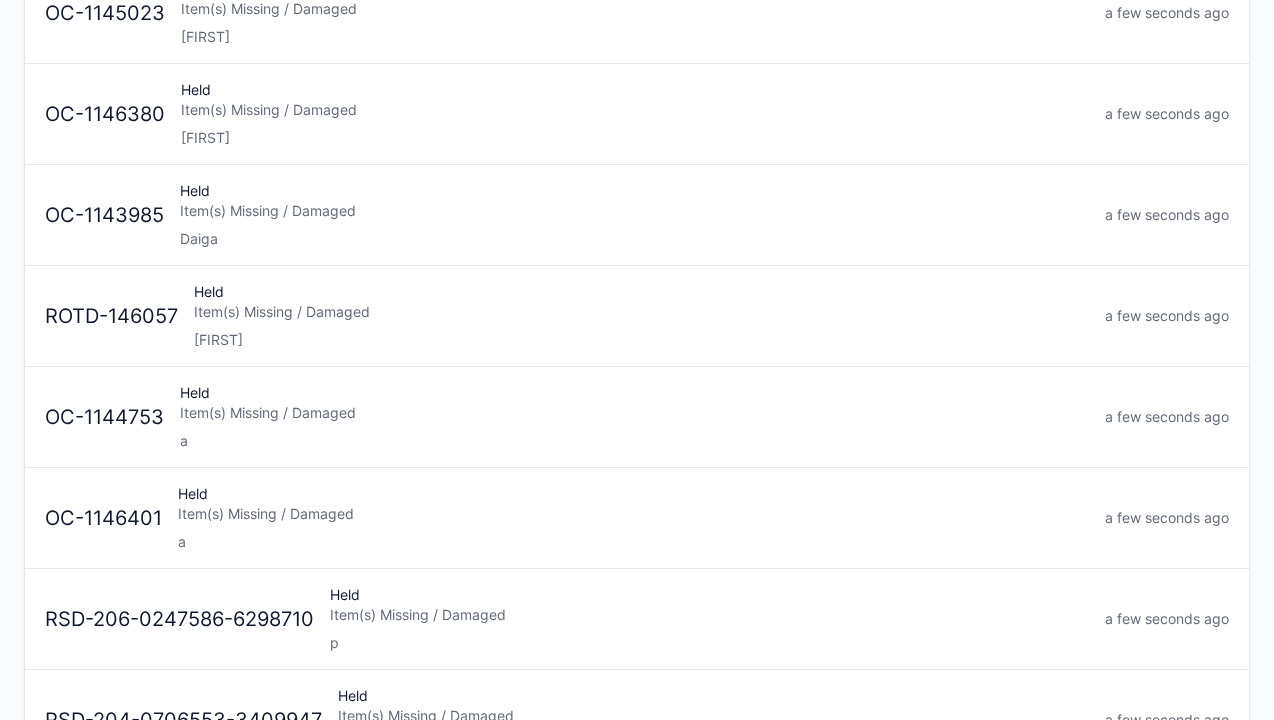 click on "Item(s) Missing / Damaged" at bounding box center [634, 413] 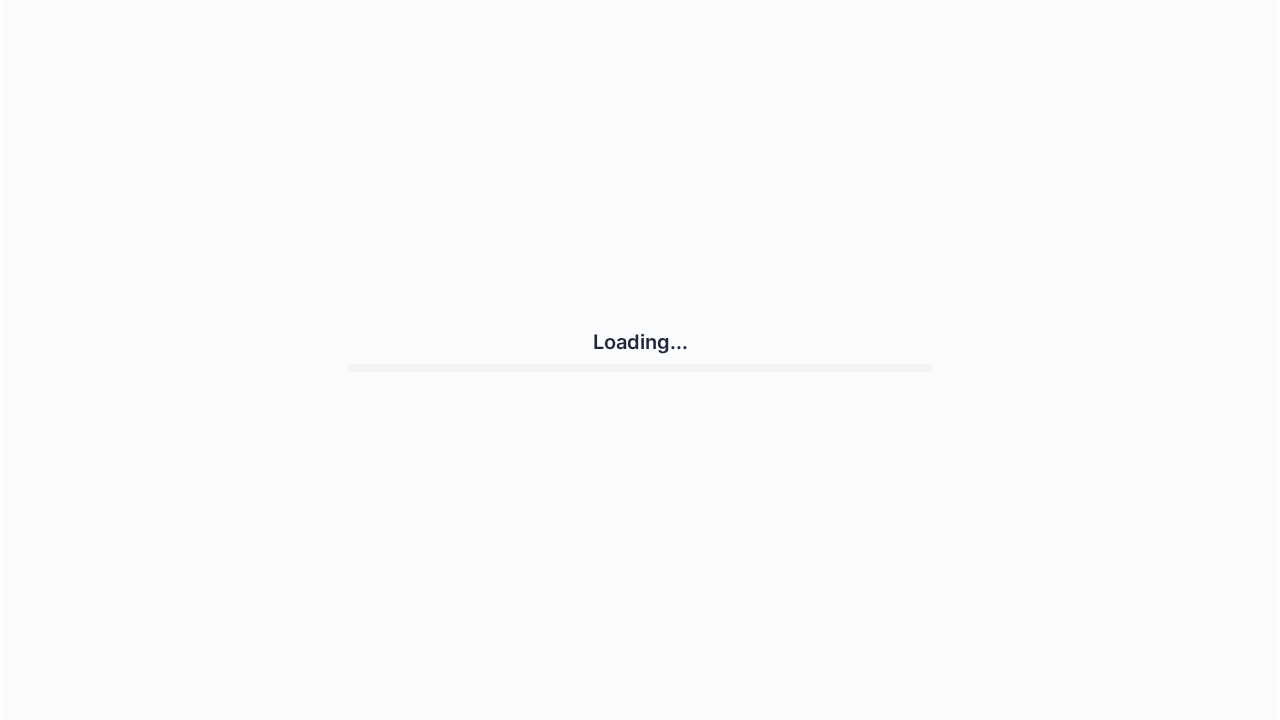scroll, scrollTop: 0, scrollLeft: 0, axis: both 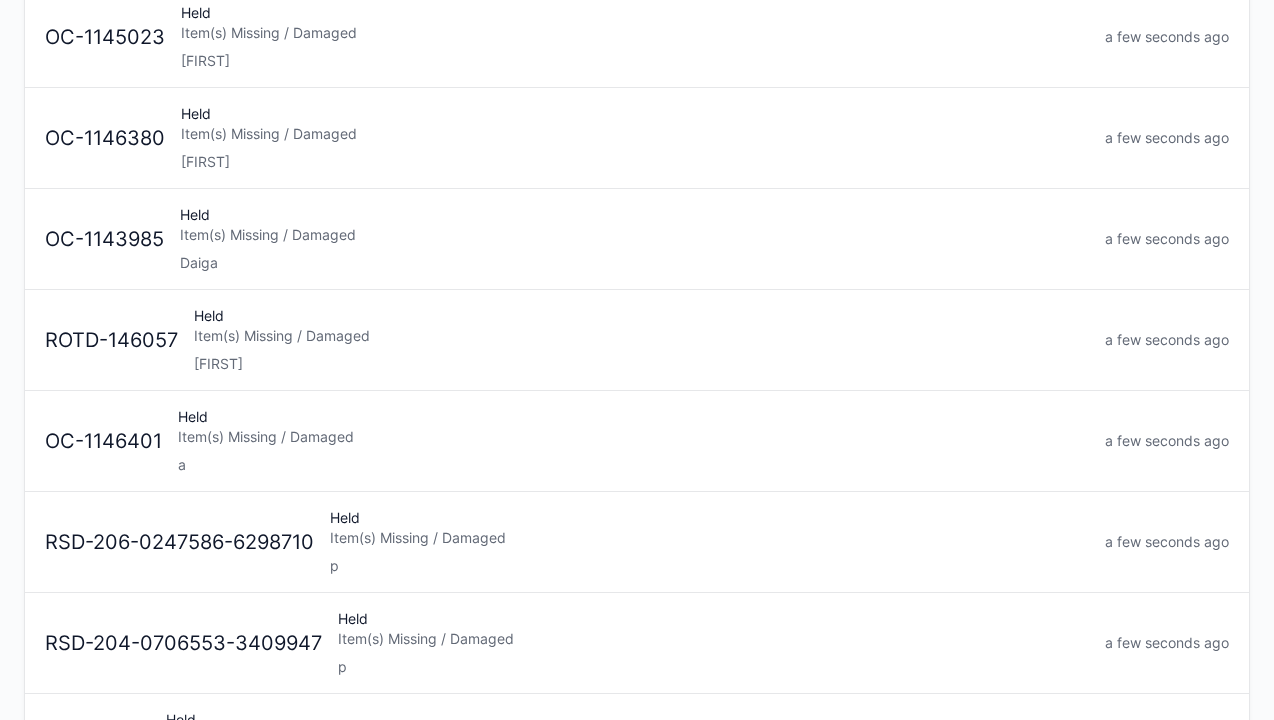click on "Item(s) Missing / Damaged" at bounding box center [633, 437] 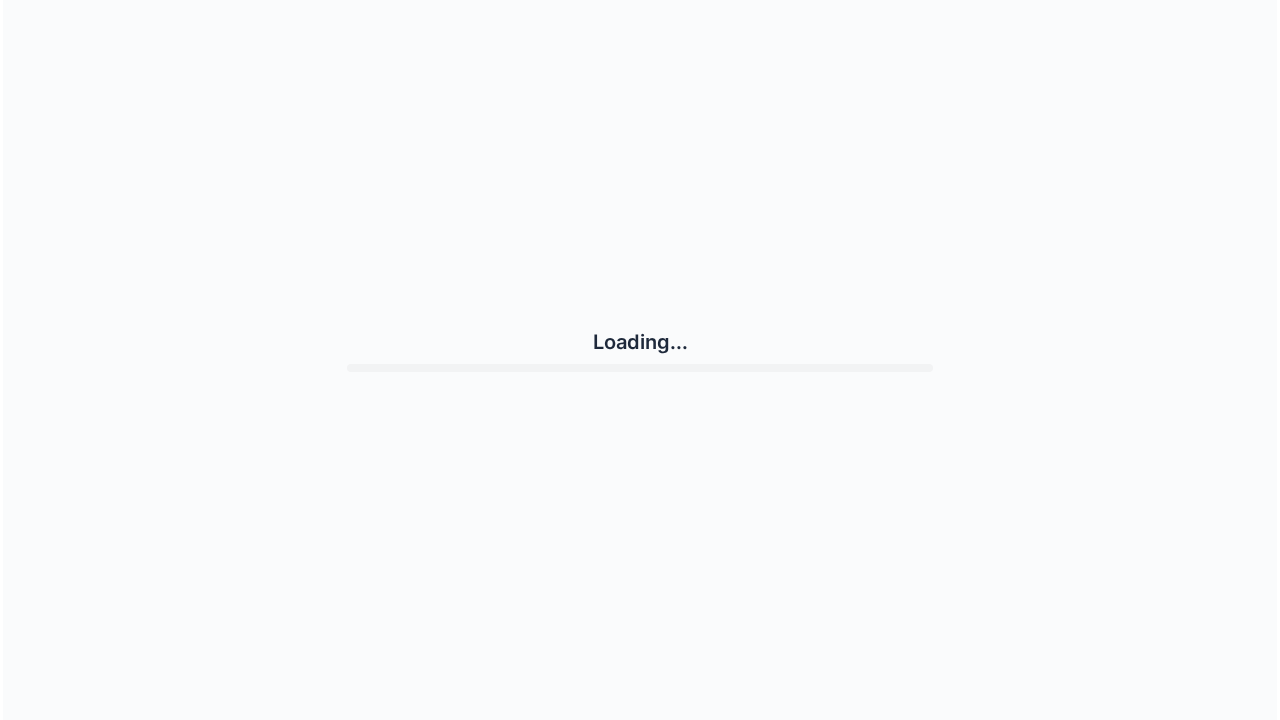 scroll, scrollTop: 0, scrollLeft: 0, axis: both 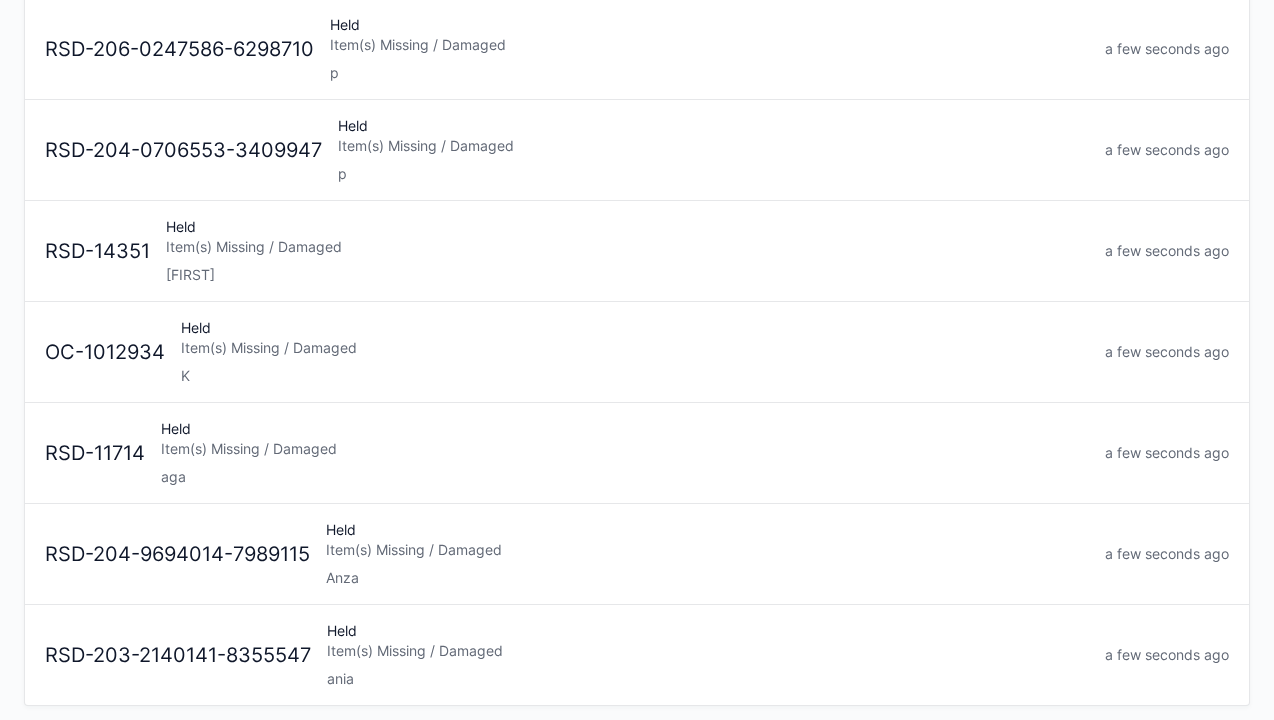 click on "aga" at bounding box center (625, 477) 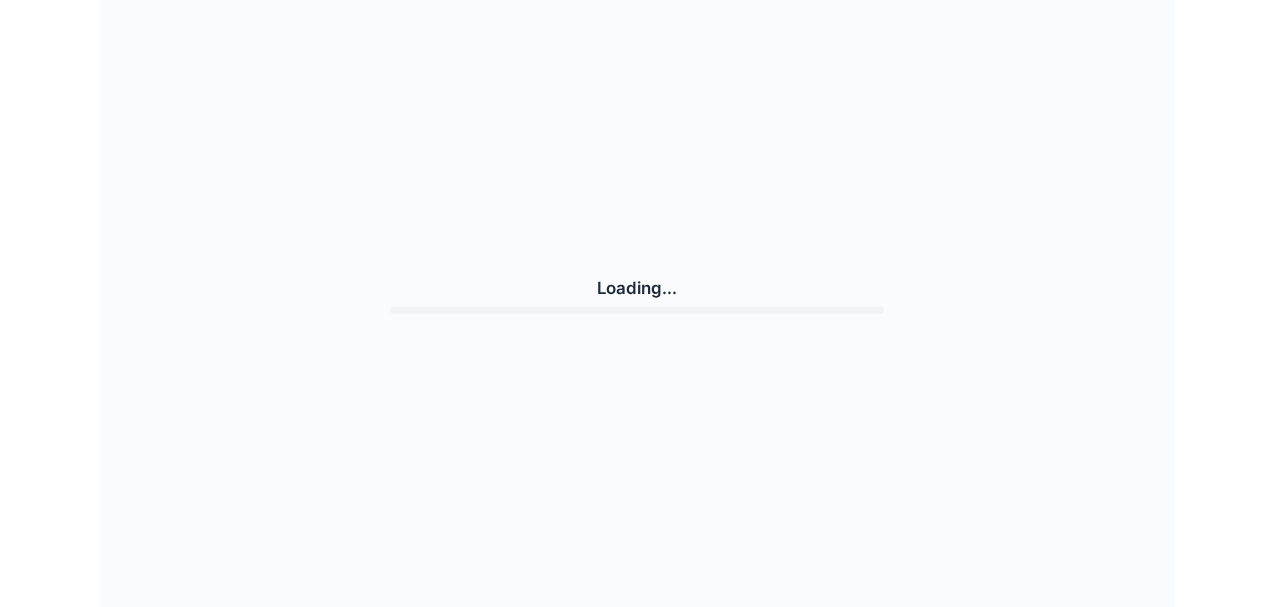 scroll, scrollTop: 0, scrollLeft: 0, axis: both 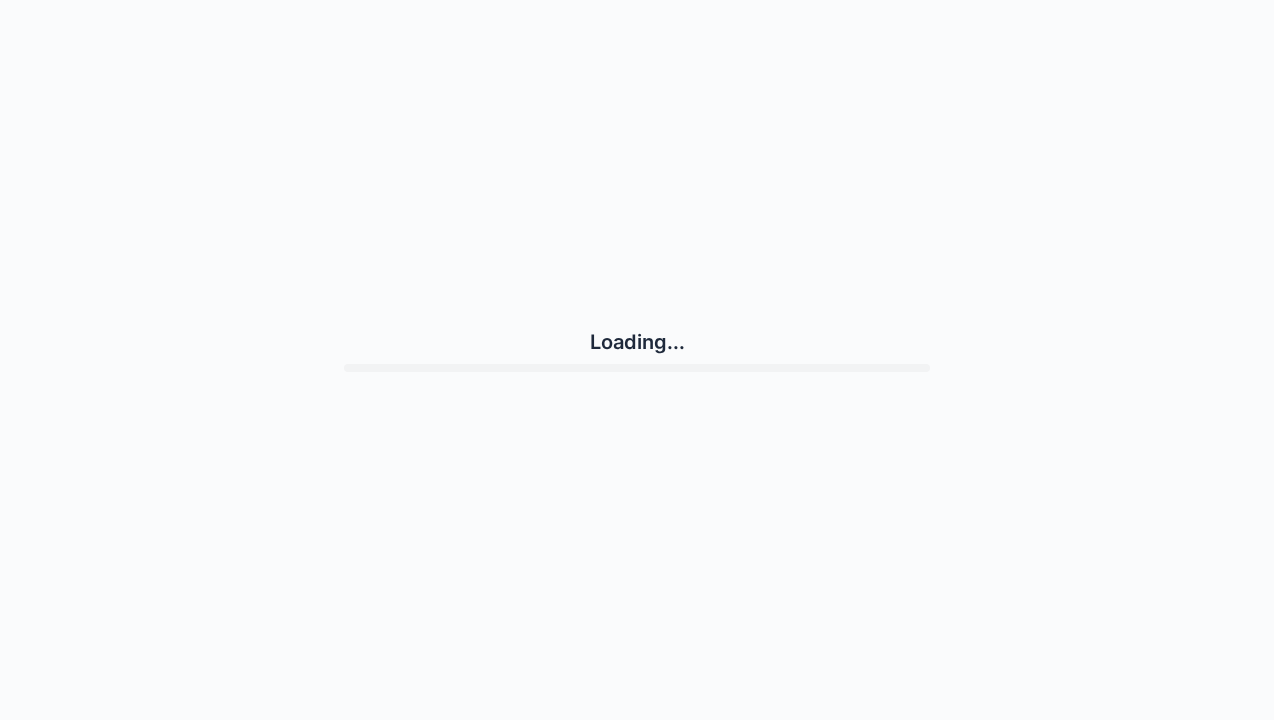 click on "Loading..." at bounding box center [637, 350] 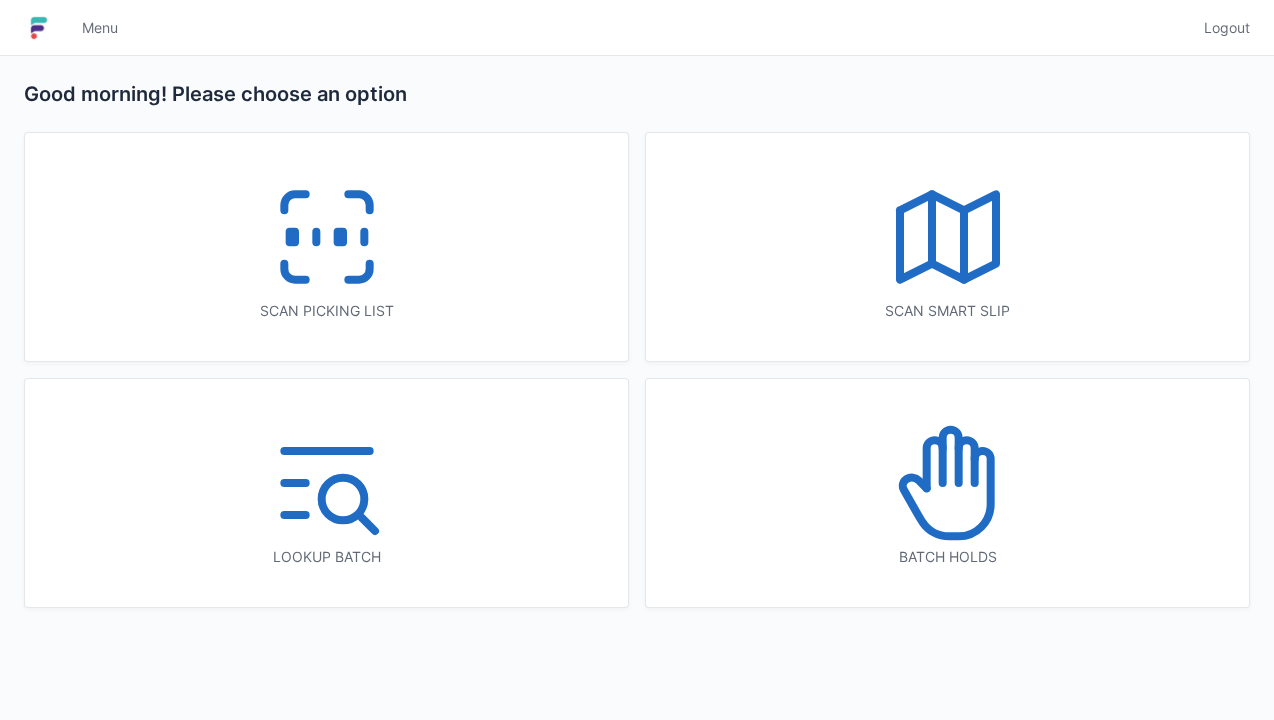 scroll, scrollTop: 0, scrollLeft: 0, axis: both 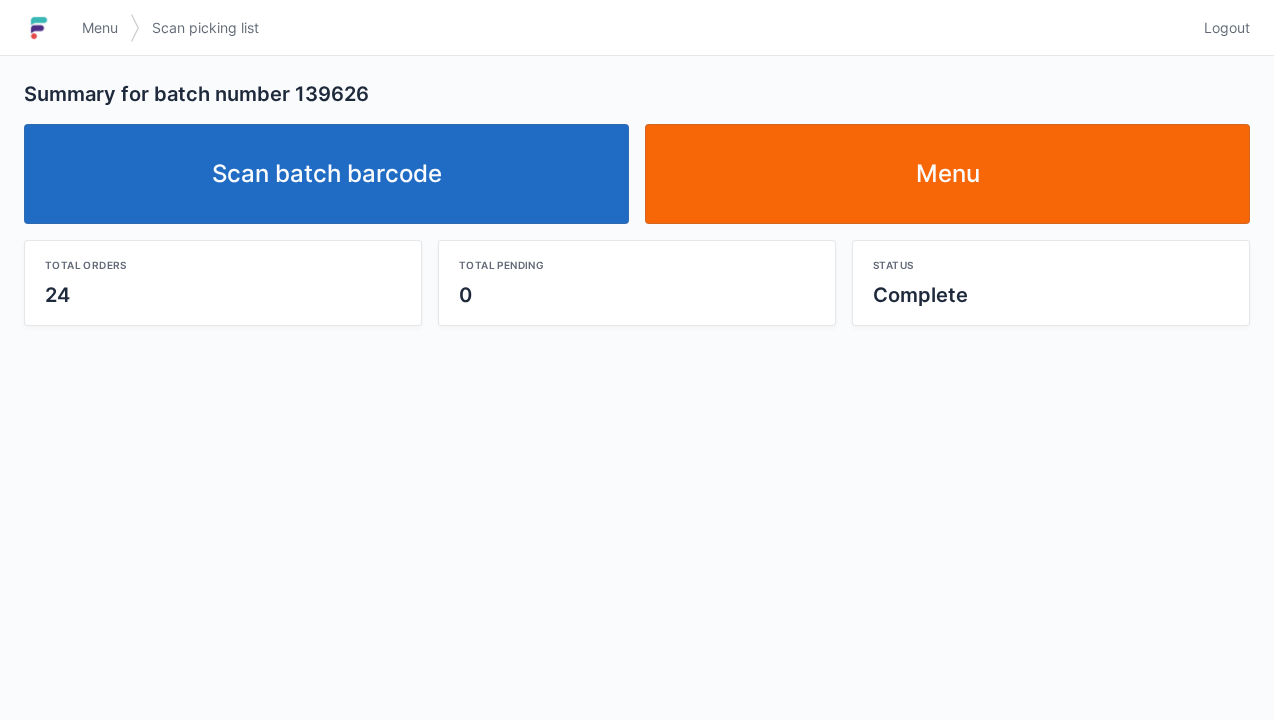 click on "Scan batch barcode" at bounding box center (326, 174) 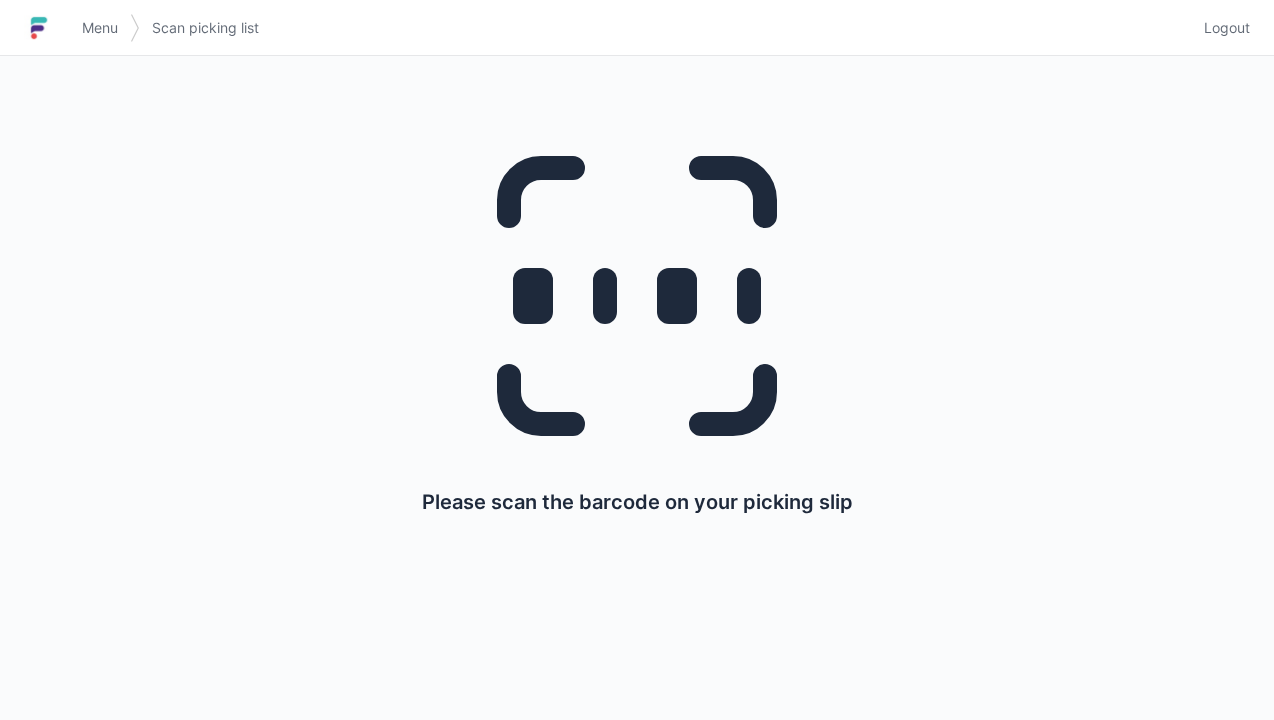 scroll, scrollTop: 0, scrollLeft: 0, axis: both 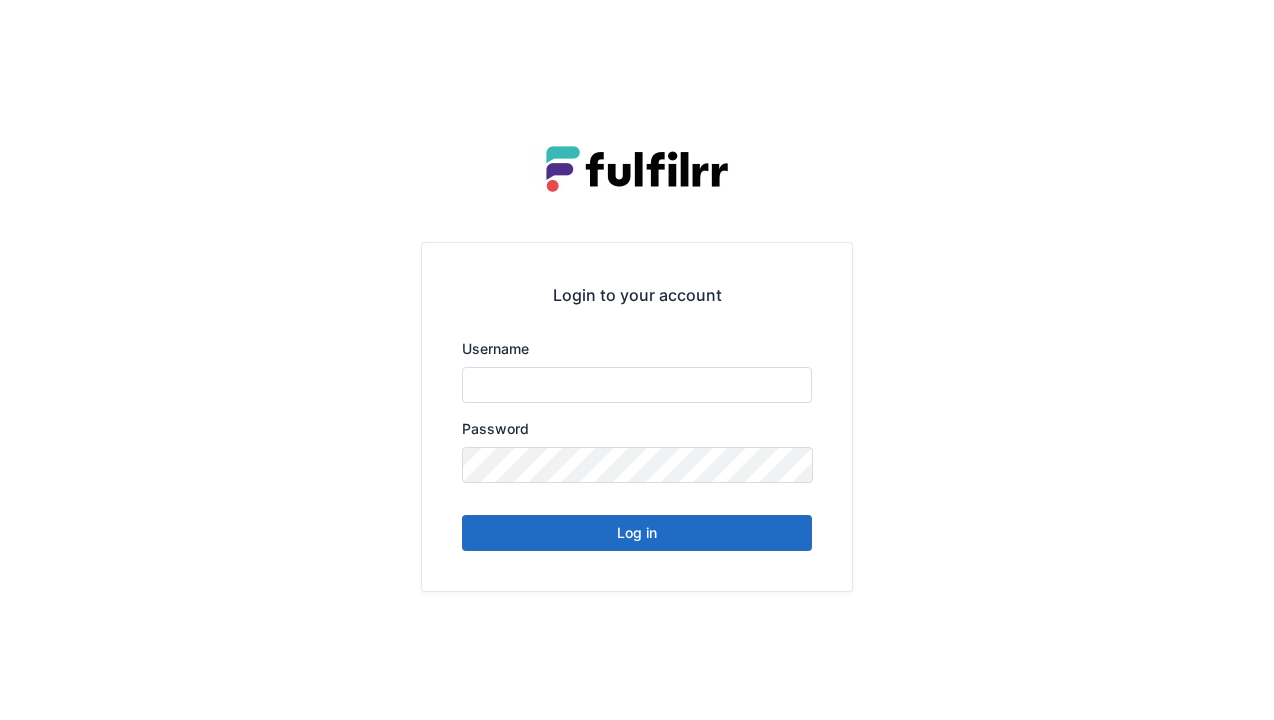 type on "******" 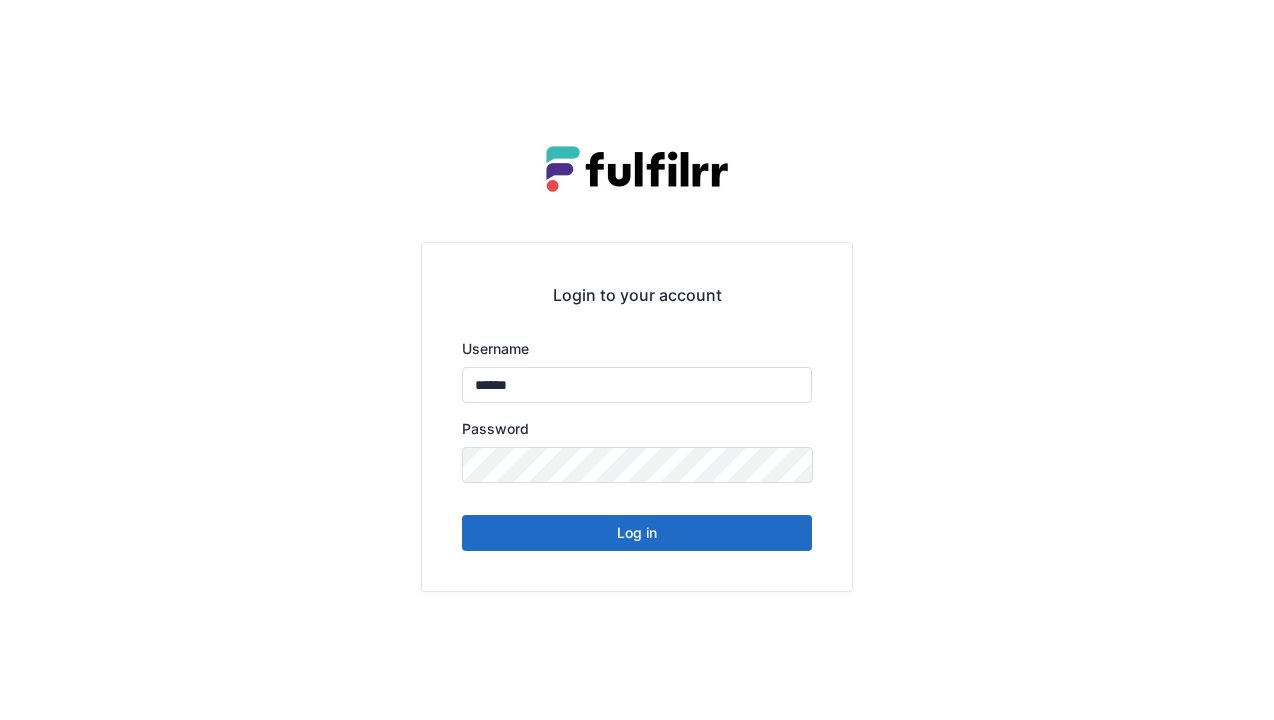 click on "Log in" at bounding box center [637, 533] 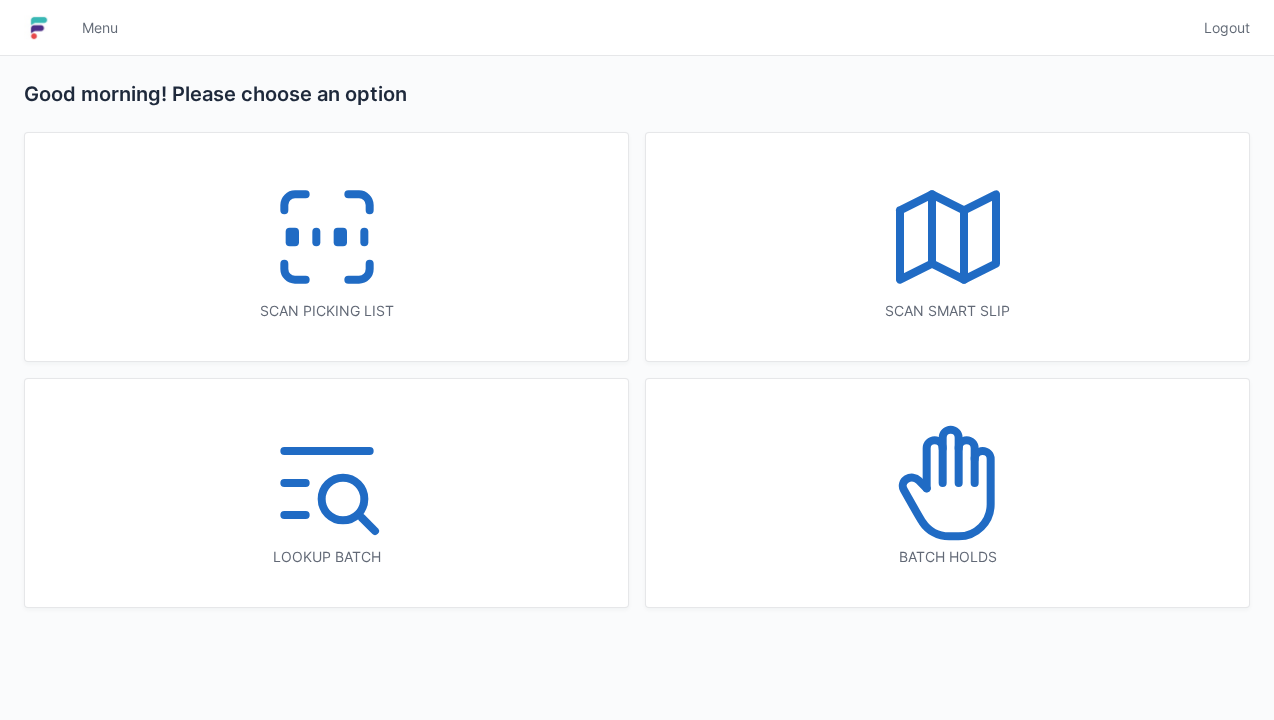 scroll, scrollTop: 0, scrollLeft: 0, axis: both 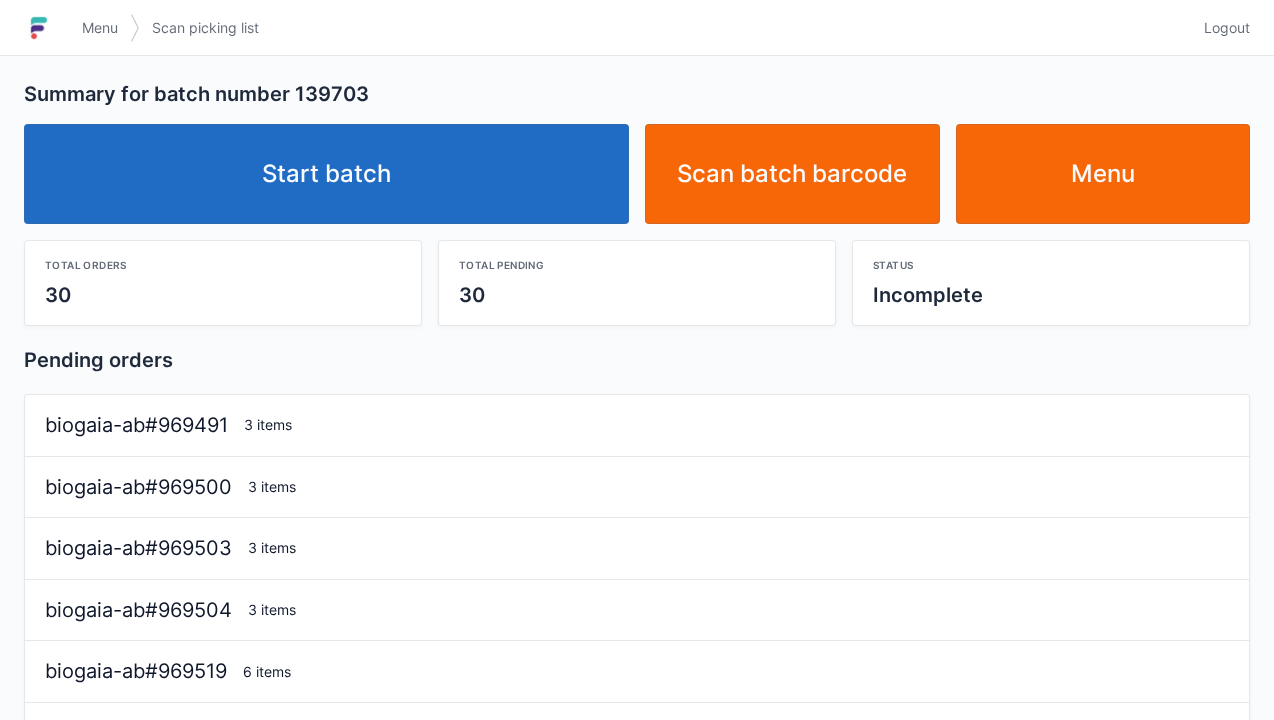 click on "Start batch" at bounding box center (326, 174) 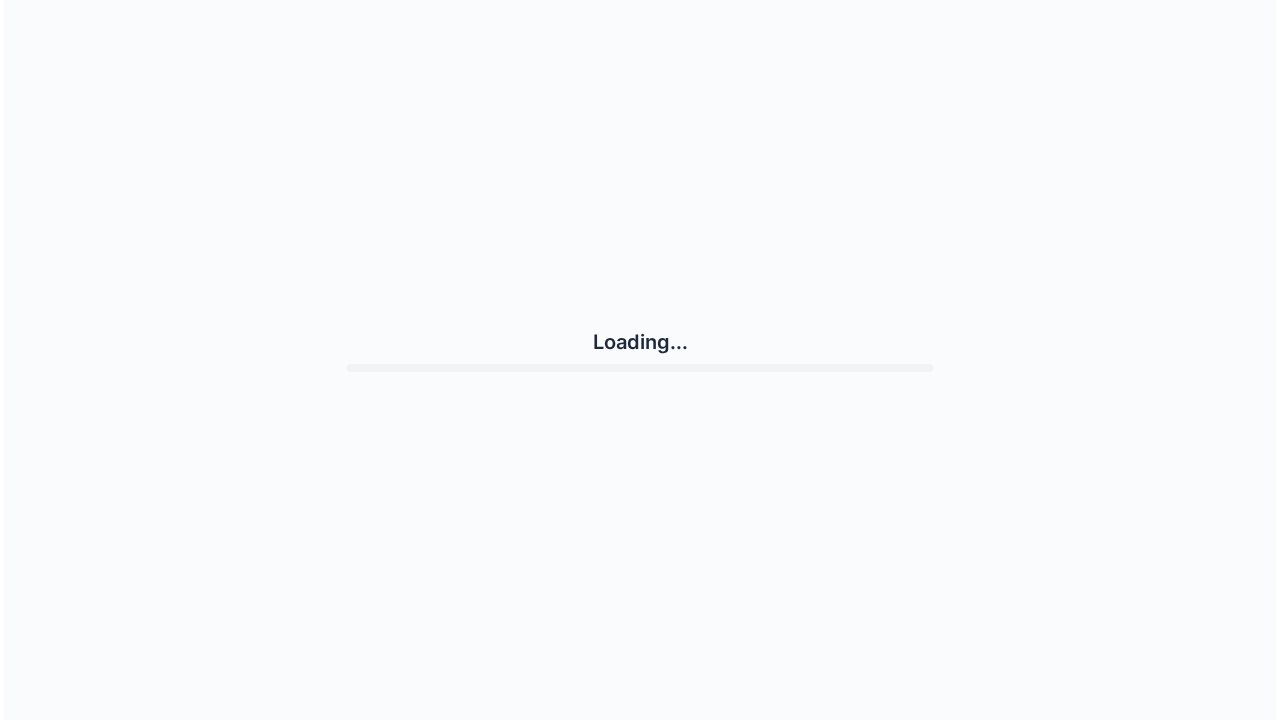scroll, scrollTop: 0, scrollLeft: 0, axis: both 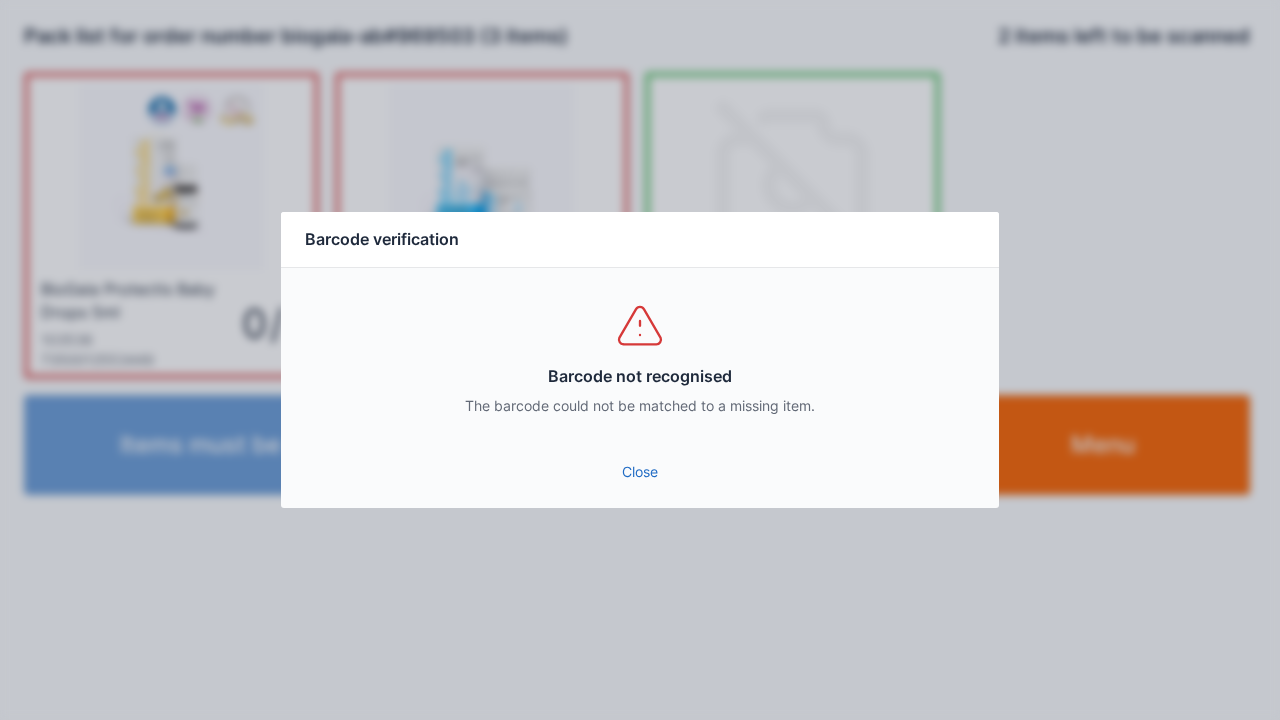 click on "Close" at bounding box center (640, 472) 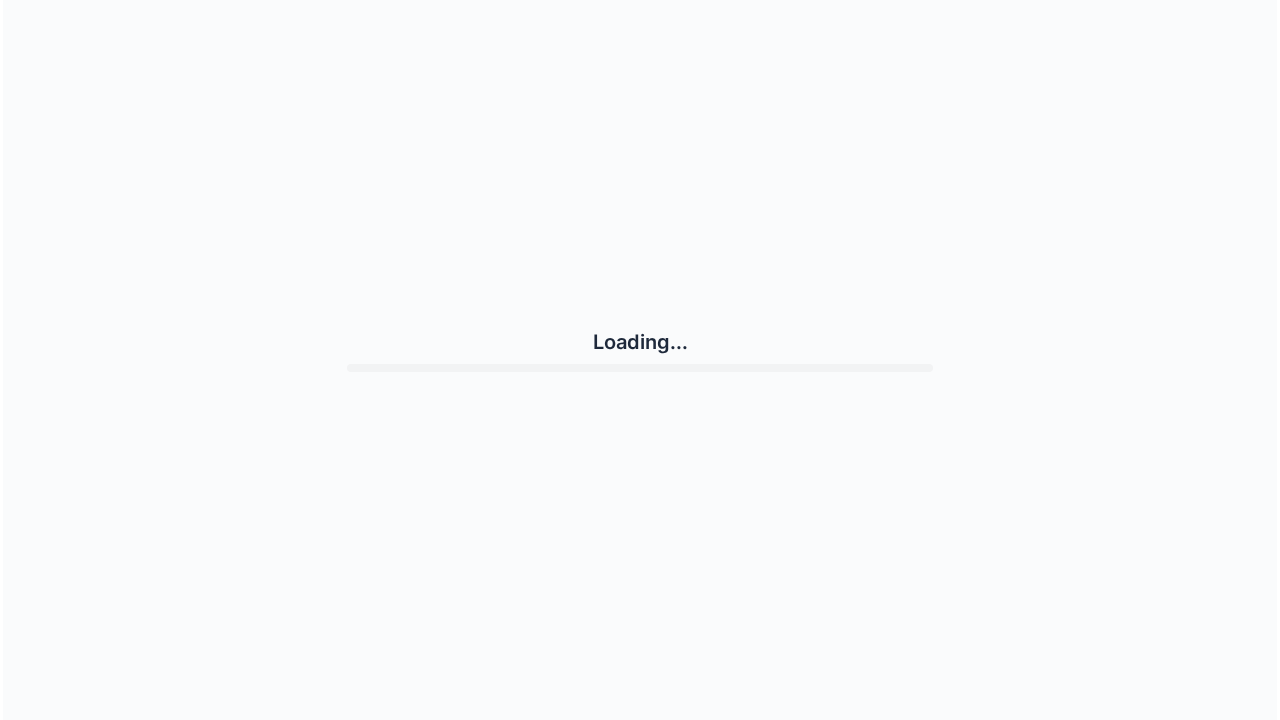 scroll, scrollTop: 0, scrollLeft: 0, axis: both 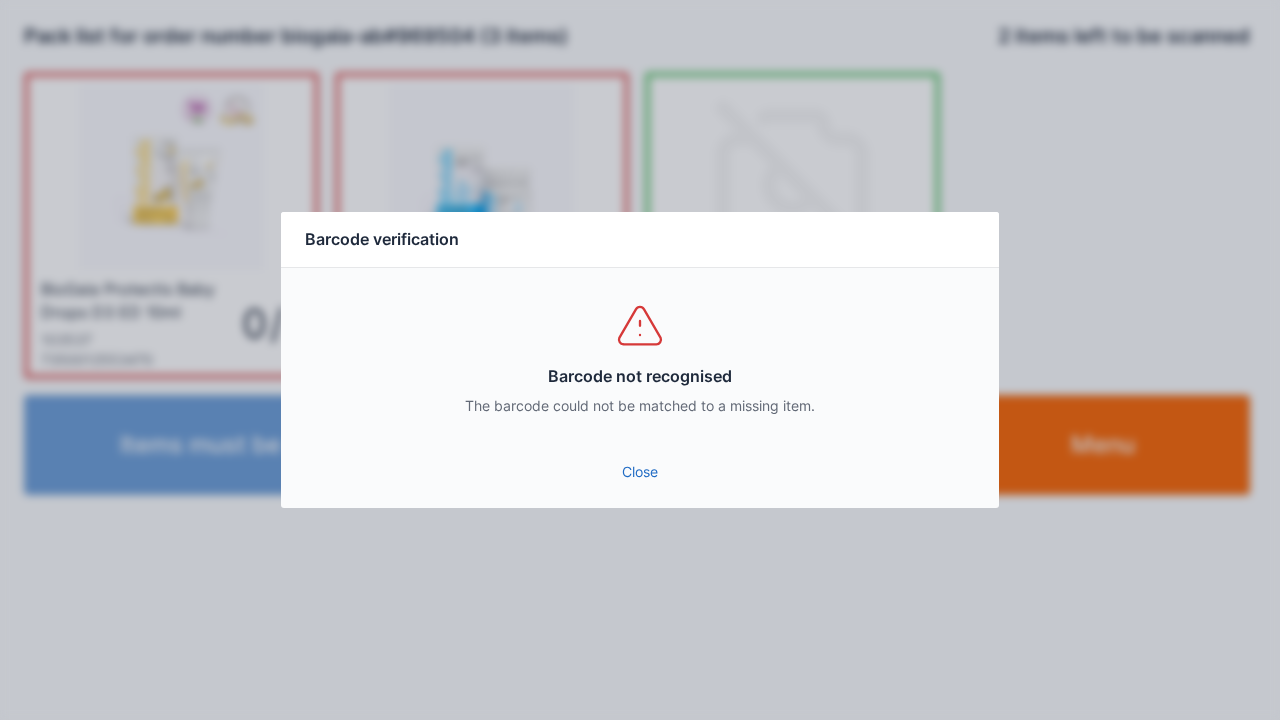 click on "Barcode not recognised The barcode could not be matched to a missing item." at bounding box center (640, 358) 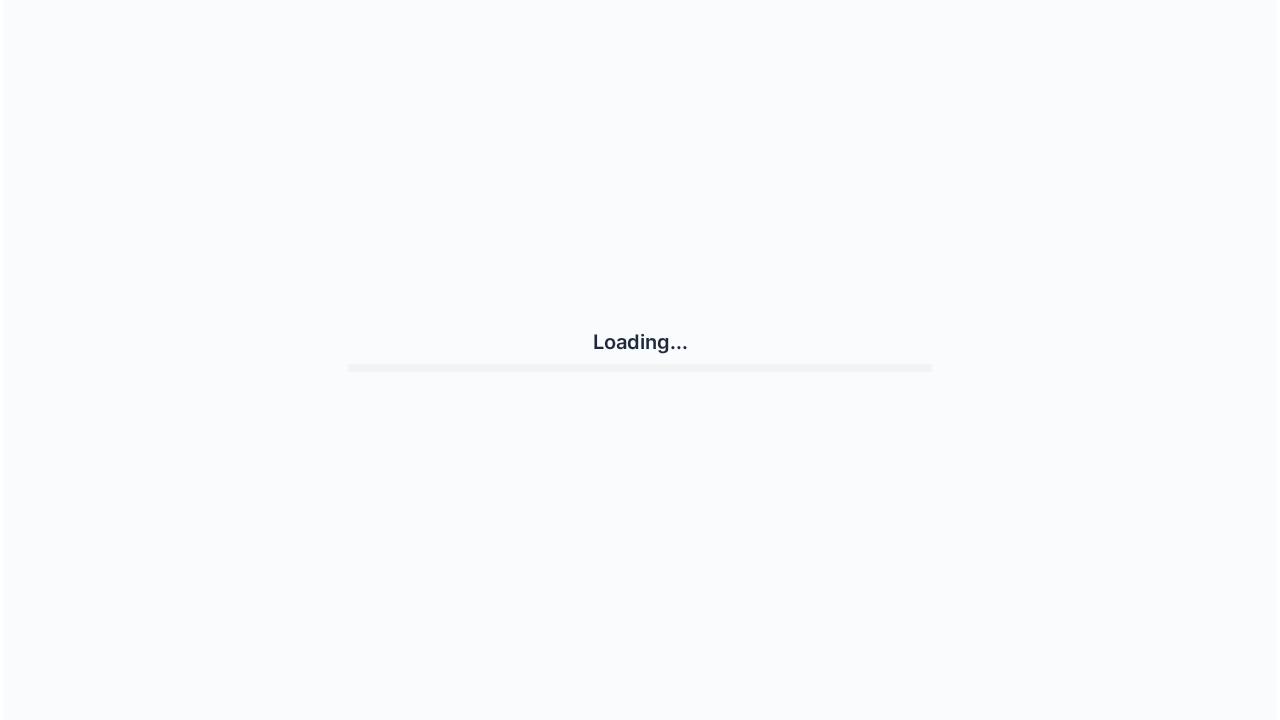 scroll, scrollTop: 0, scrollLeft: 0, axis: both 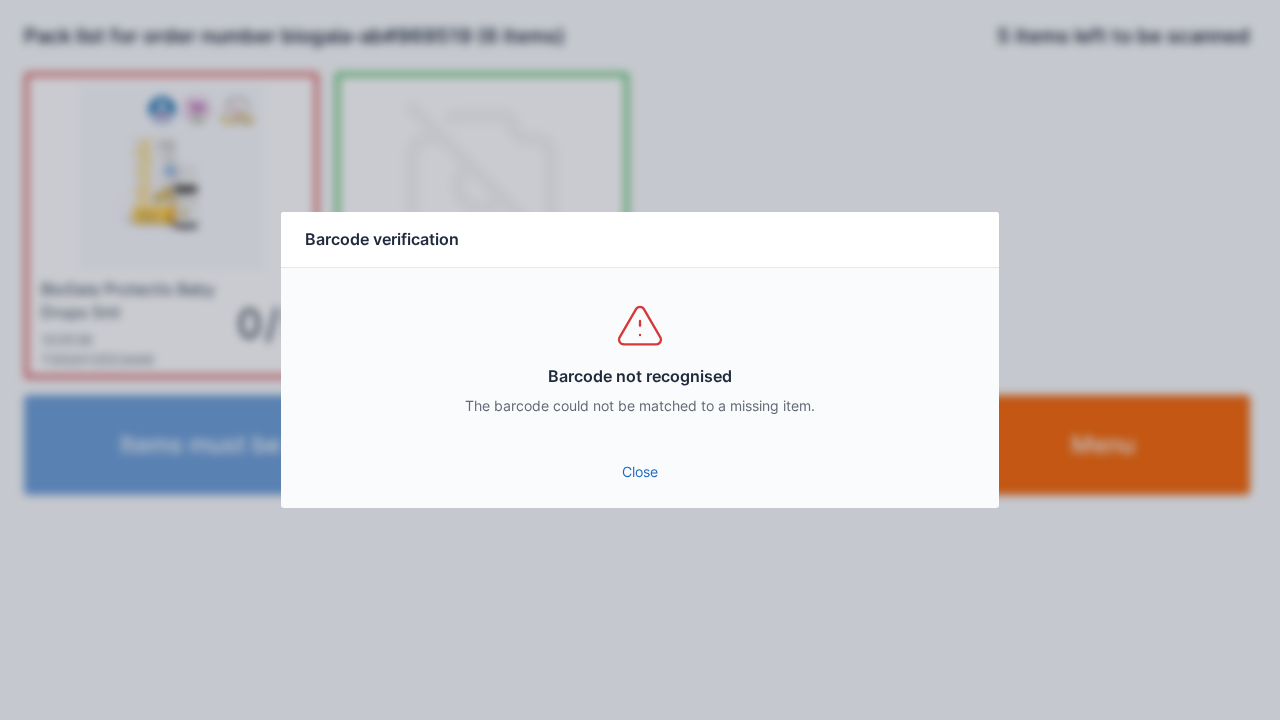 click on "Close" at bounding box center (640, 472) 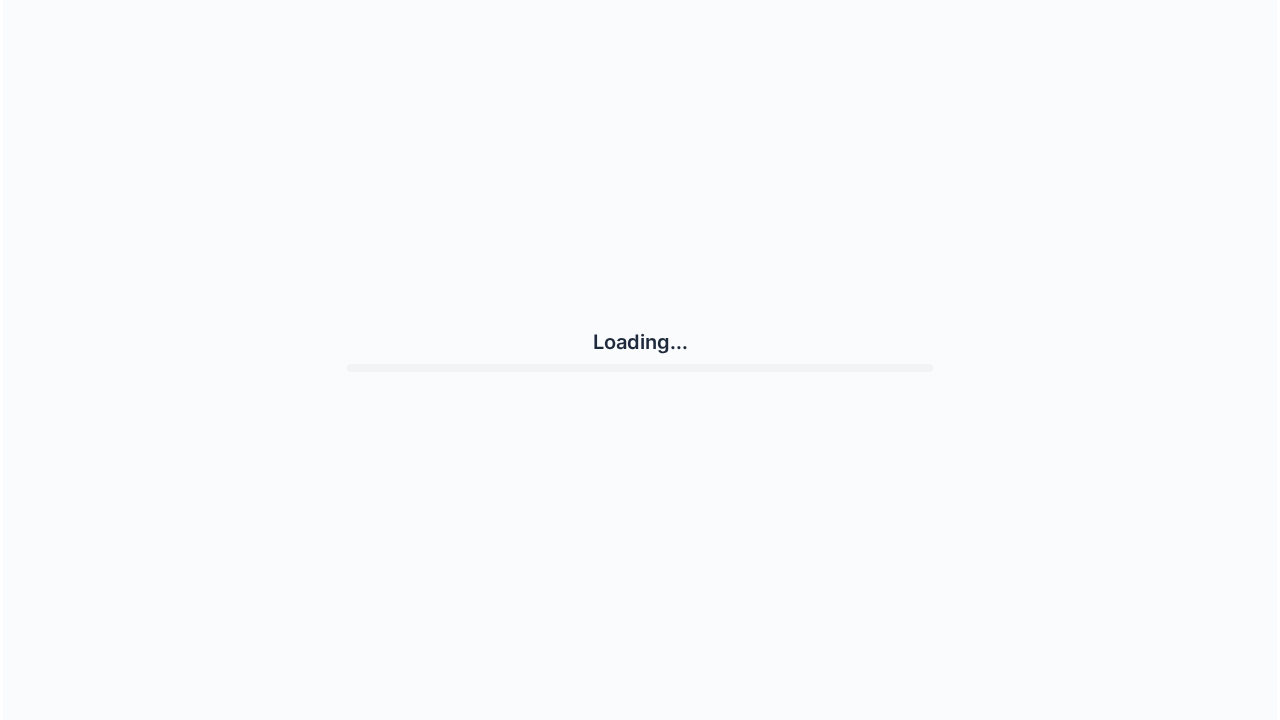 scroll, scrollTop: 0, scrollLeft: 0, axis: both 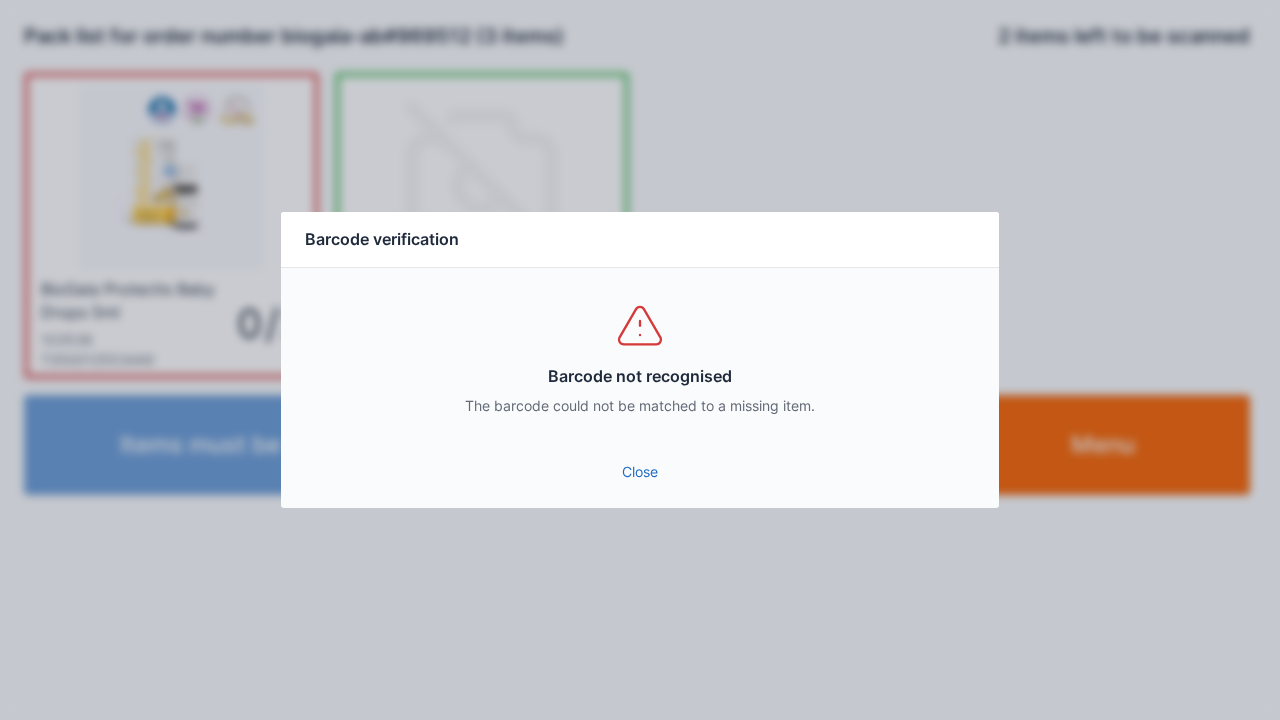 click on "Close" at bounding box center (640, 472) 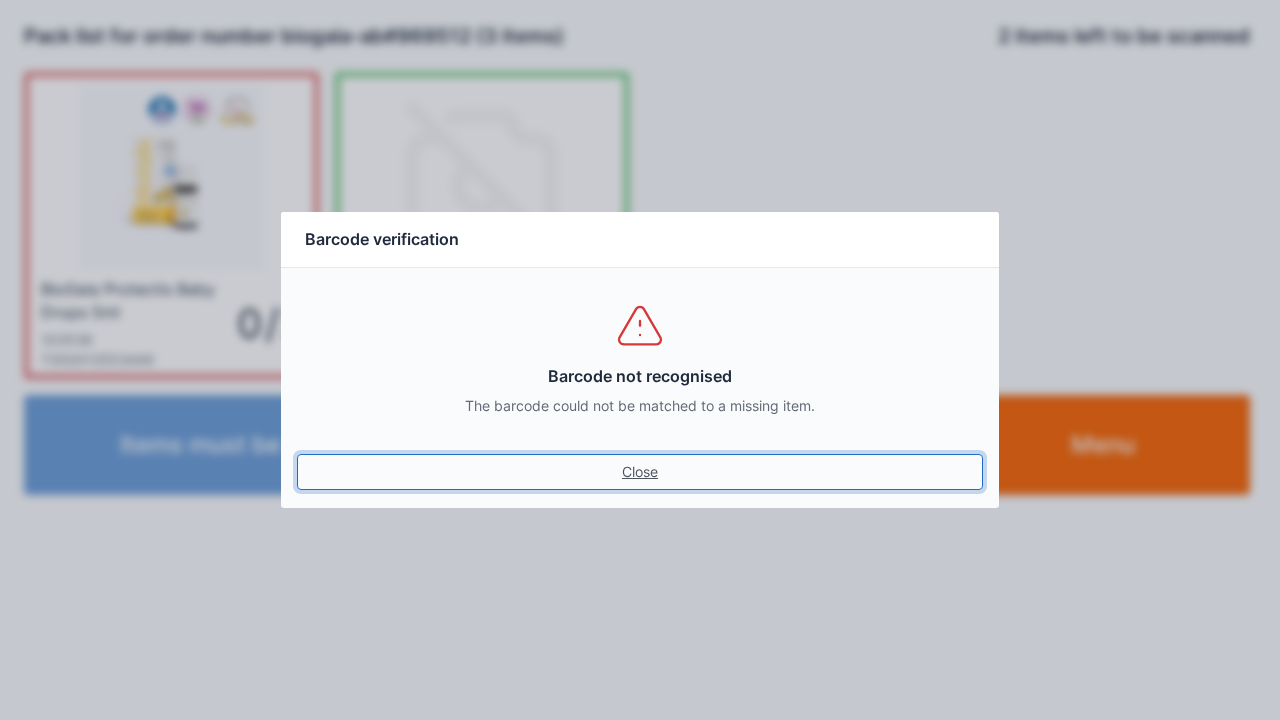 click on "Close" at bounding box center [640, 472] 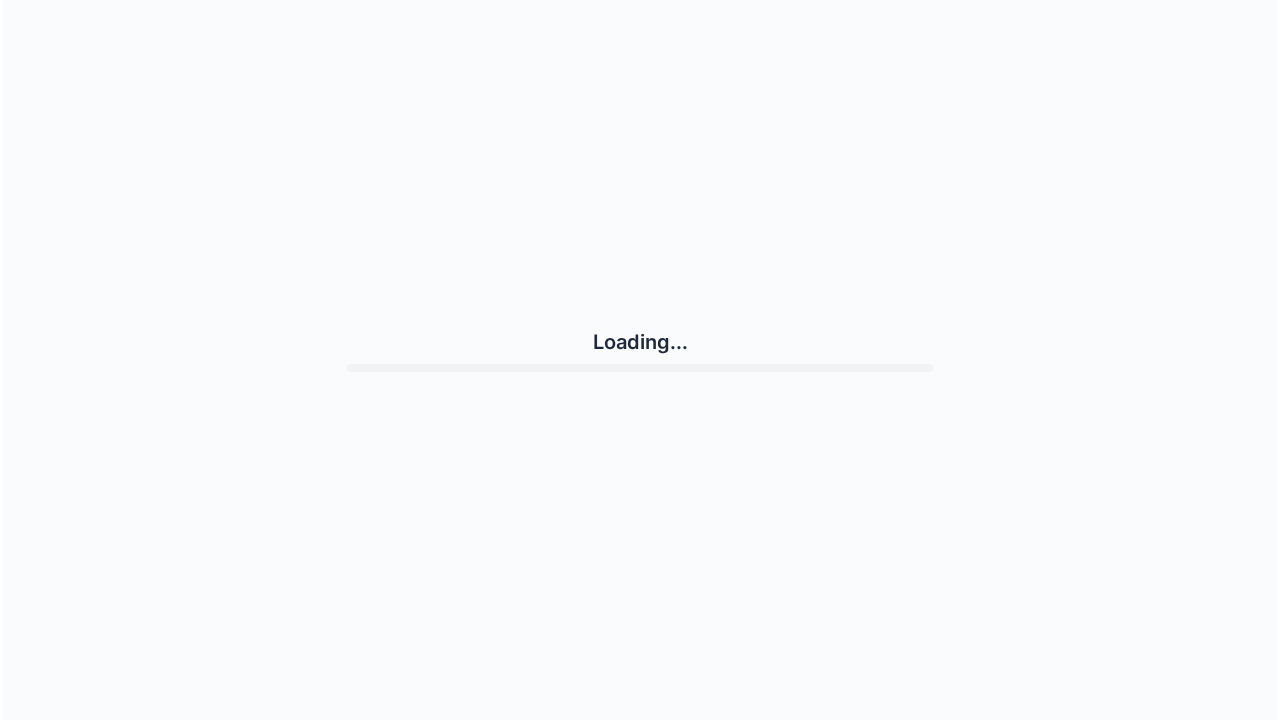 scroll, scrollTop: 0, scrollLeft: 0, axis: both 